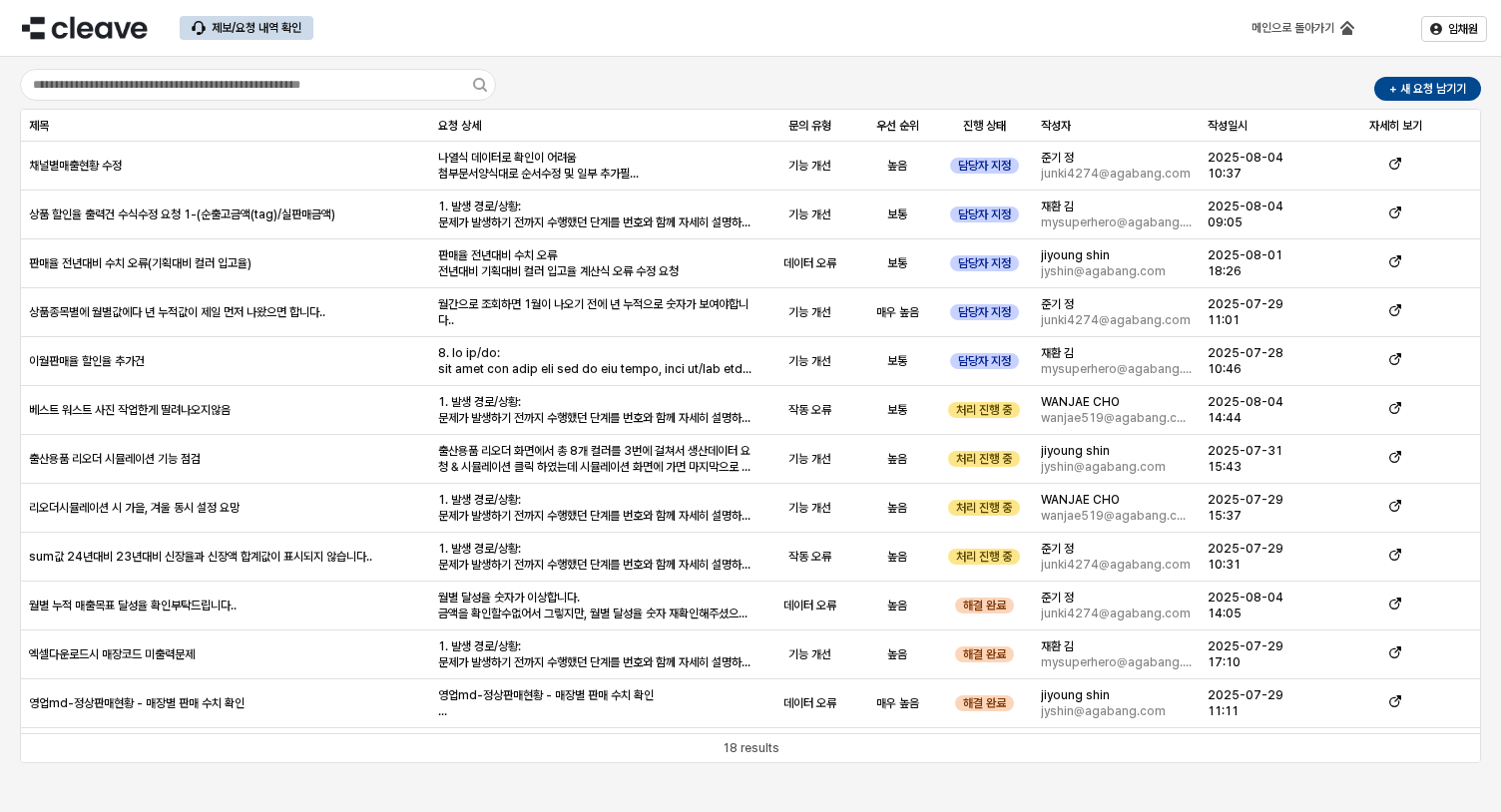 scroll, scrollTop: 0, scrollLeft: 0, axis: both 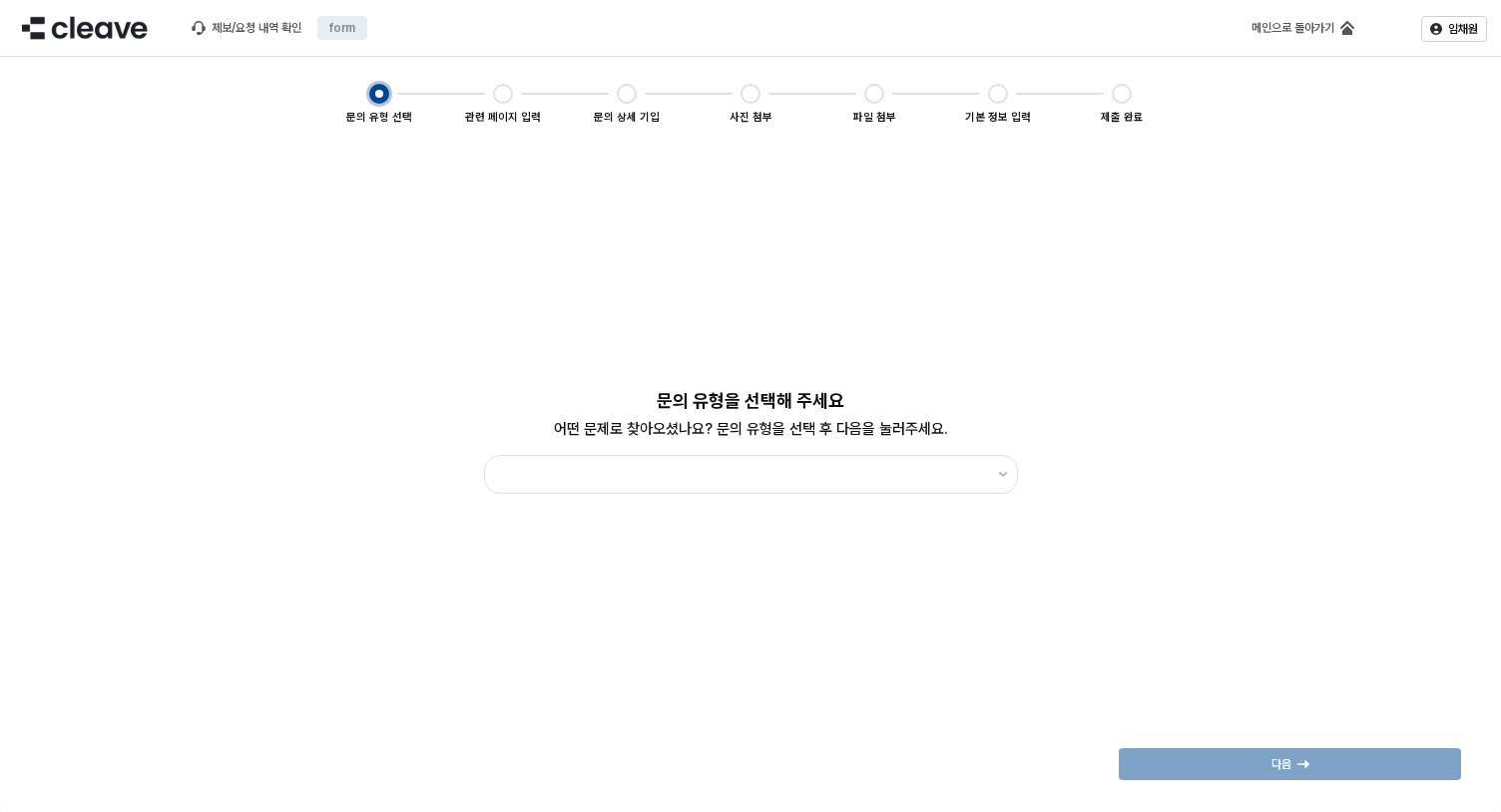 click at bounding box center [750, 474] 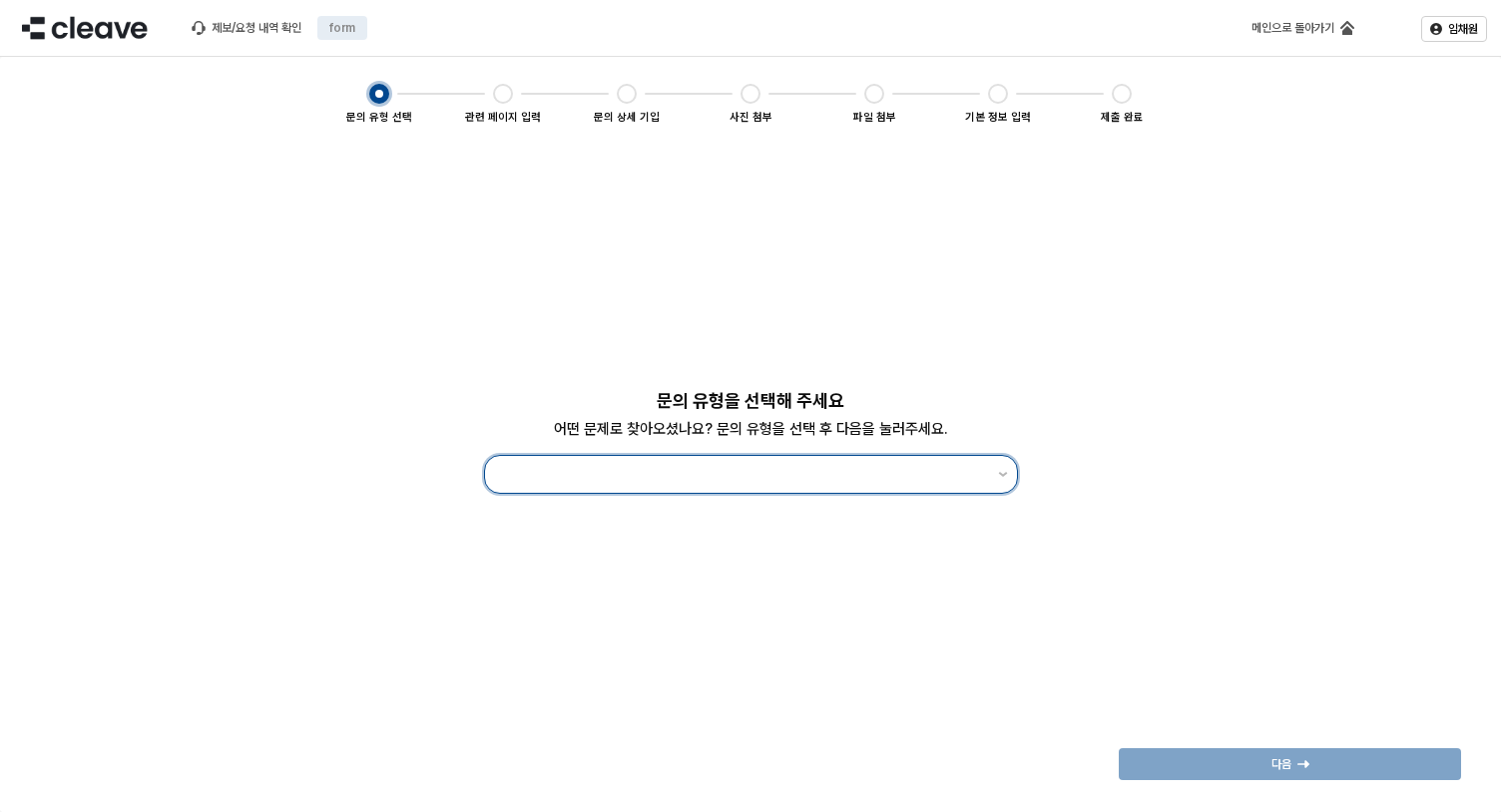 click at bounding box center [742, 474] 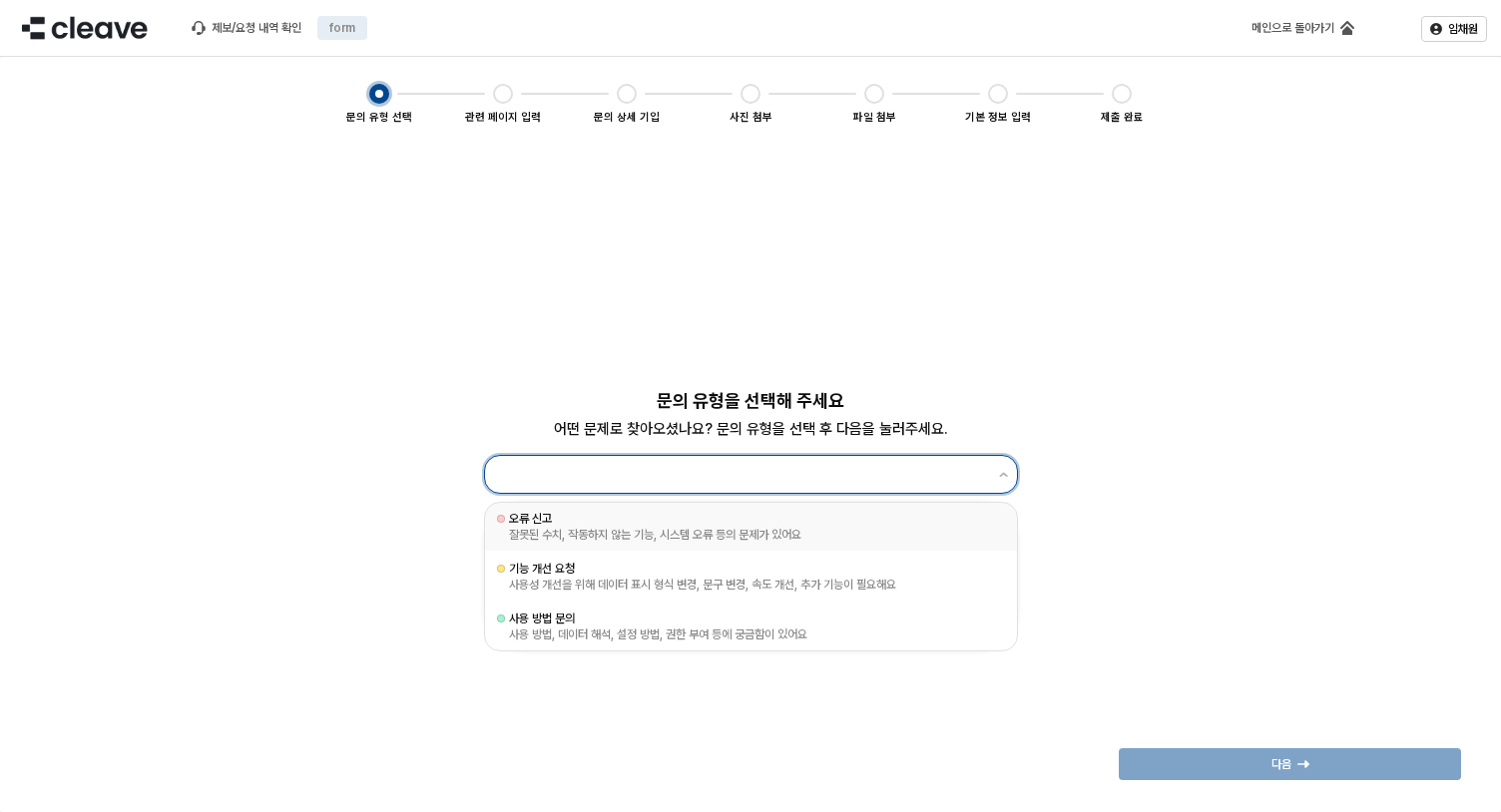 click on "오류 신고 잘못된 수치, 작동하지 않는 기능, 시스템 오류 등의 문제가 있어요" at bounding box center [745, 527] 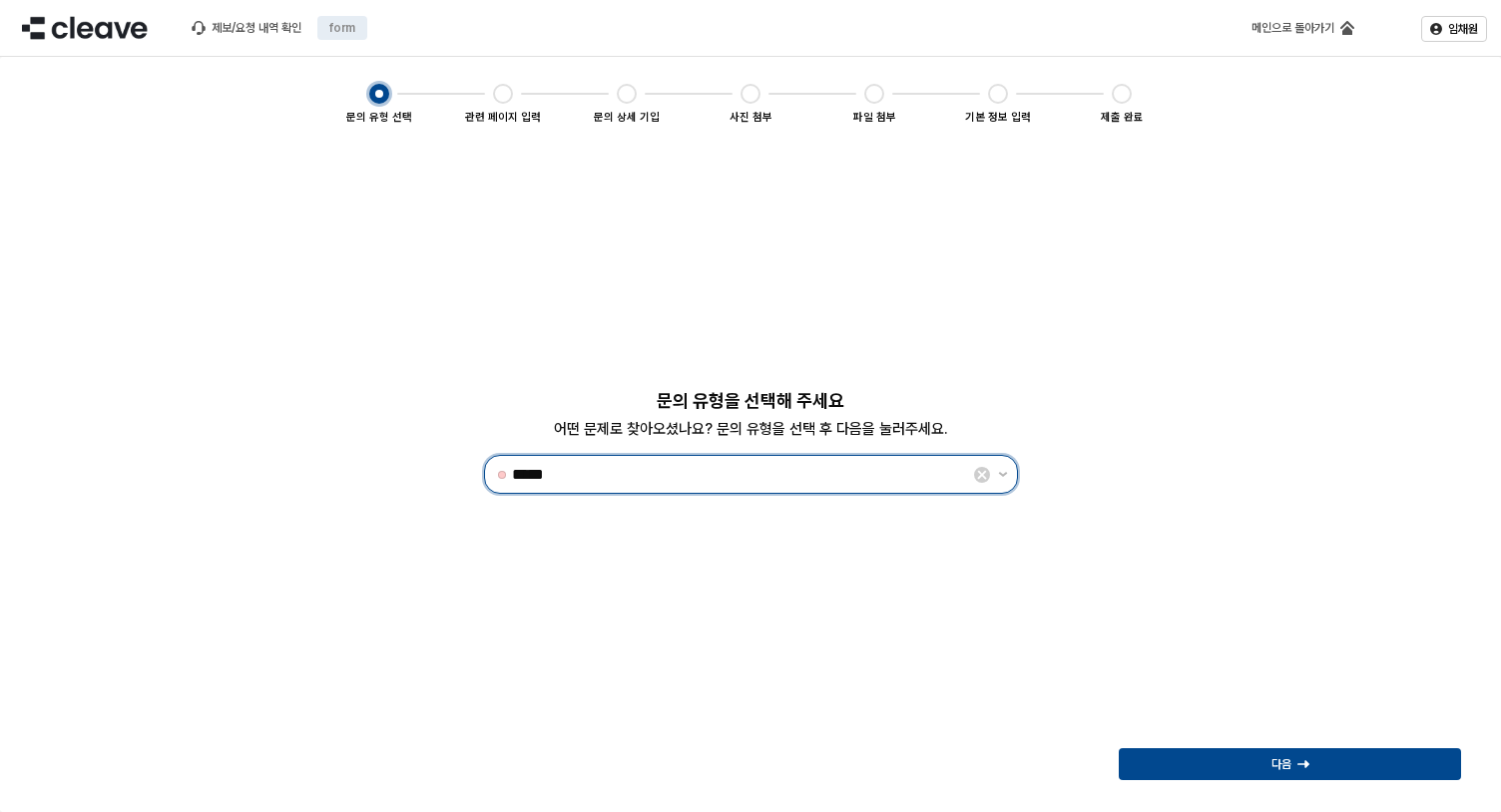 click on "*****" at bounding box center (740, 474) 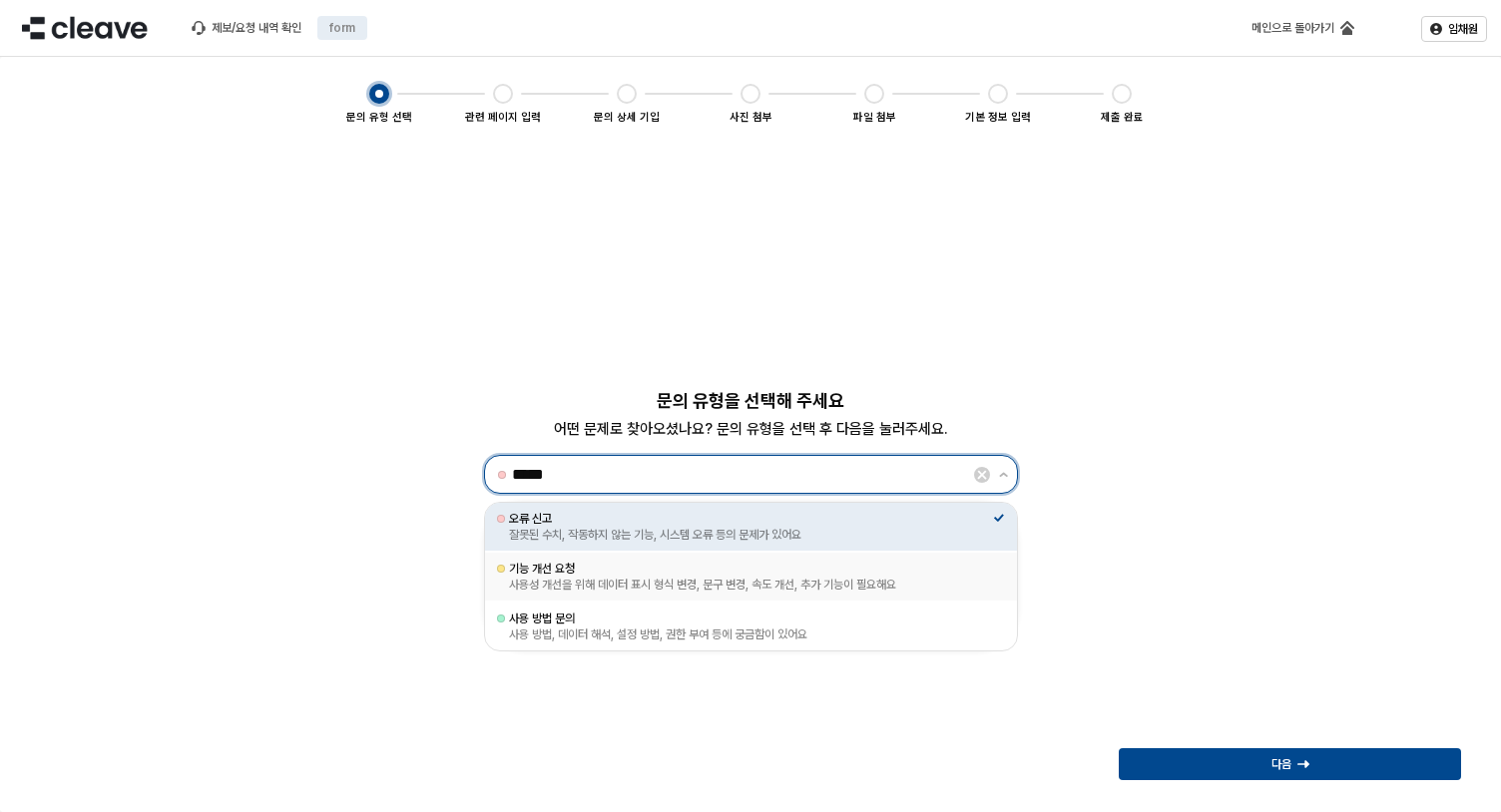 click on "사용 방법 문의 사용 방법, 데이터 해석, 설정 방법, 권한 부여 등에 궁금함이 있어요" at bounding box center [750, 626] 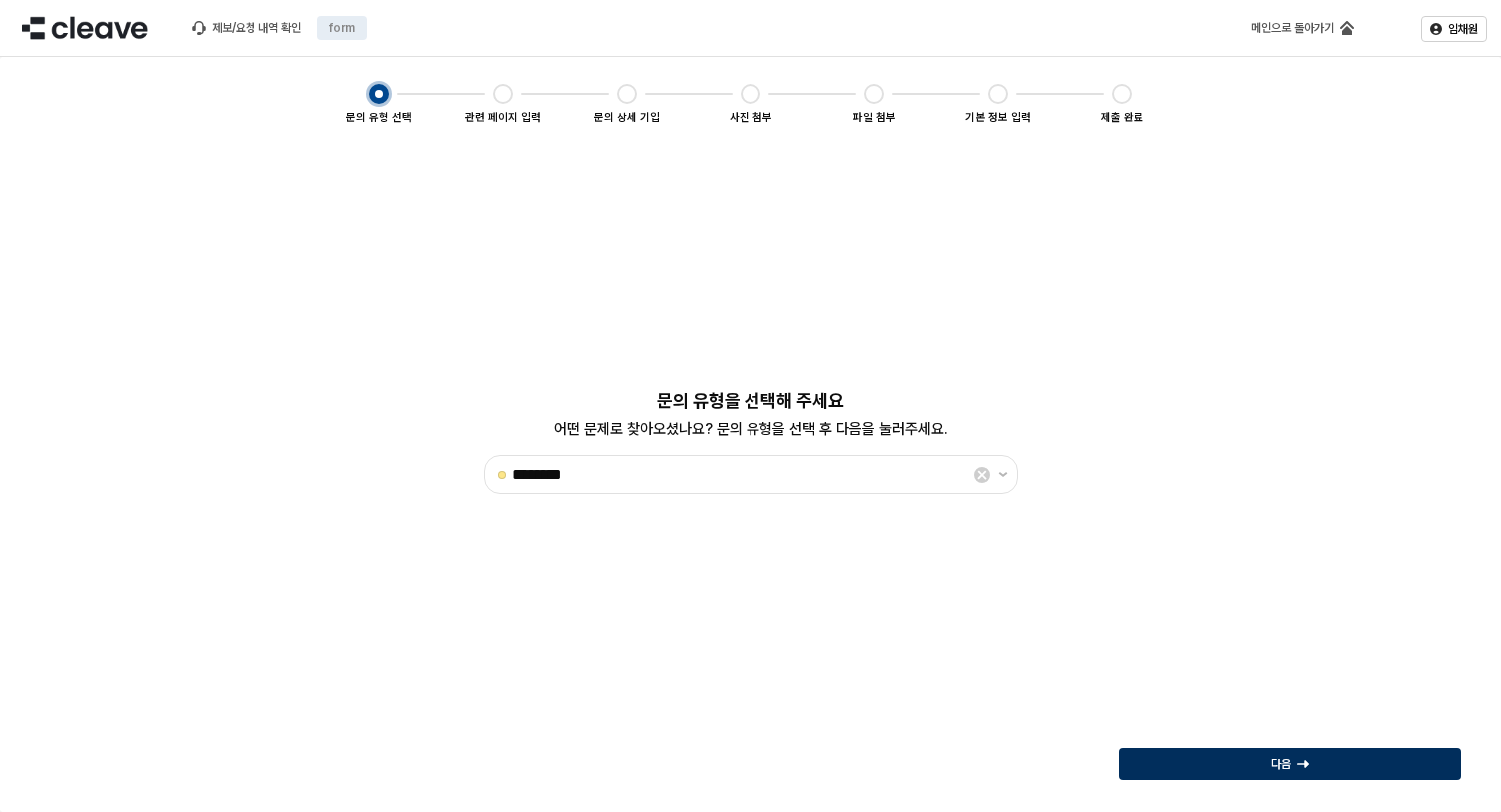 click on "다음" at bounding box center [1289, 764] 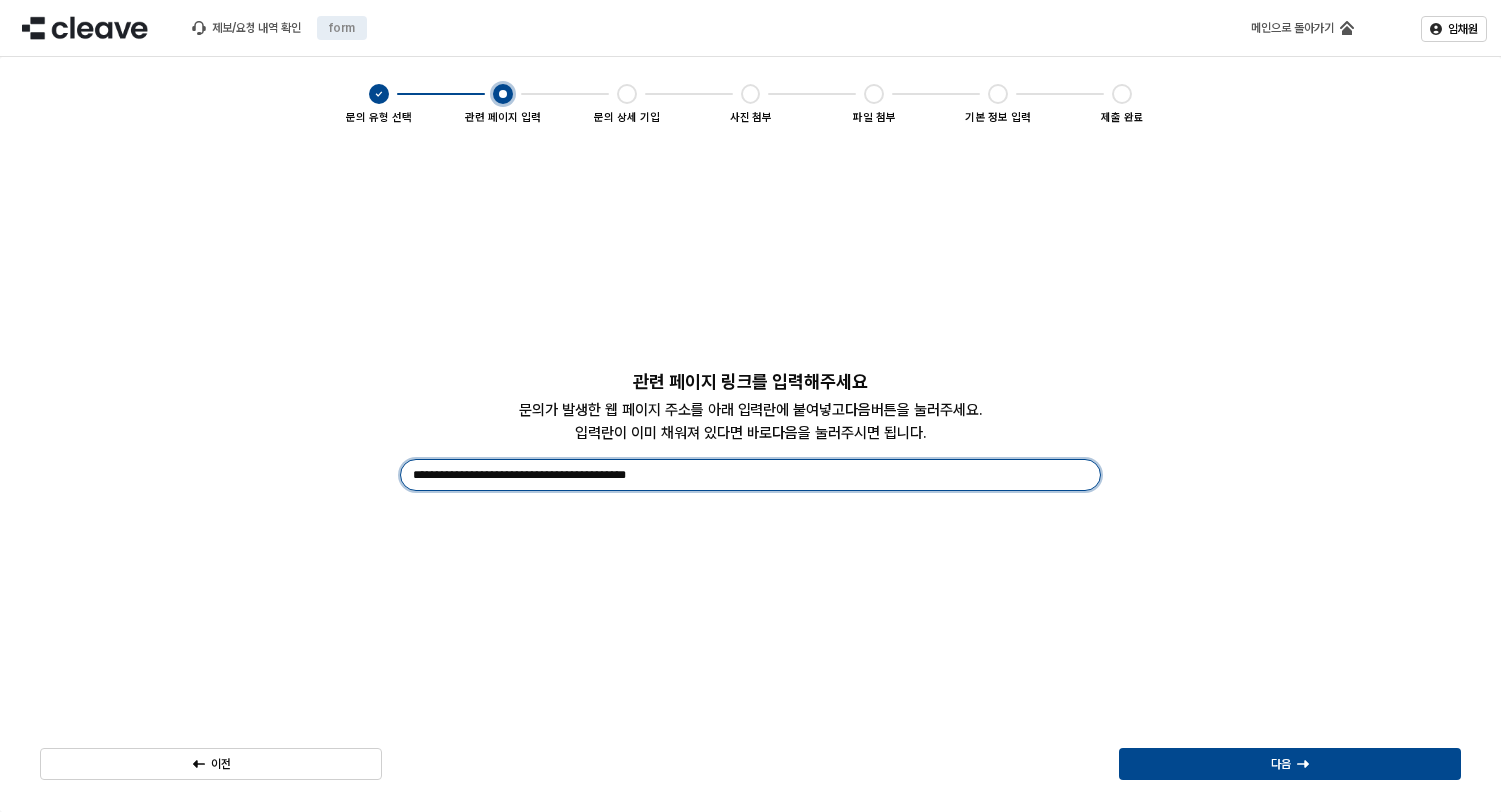 click on "**********" at bounding box center (750, 474) 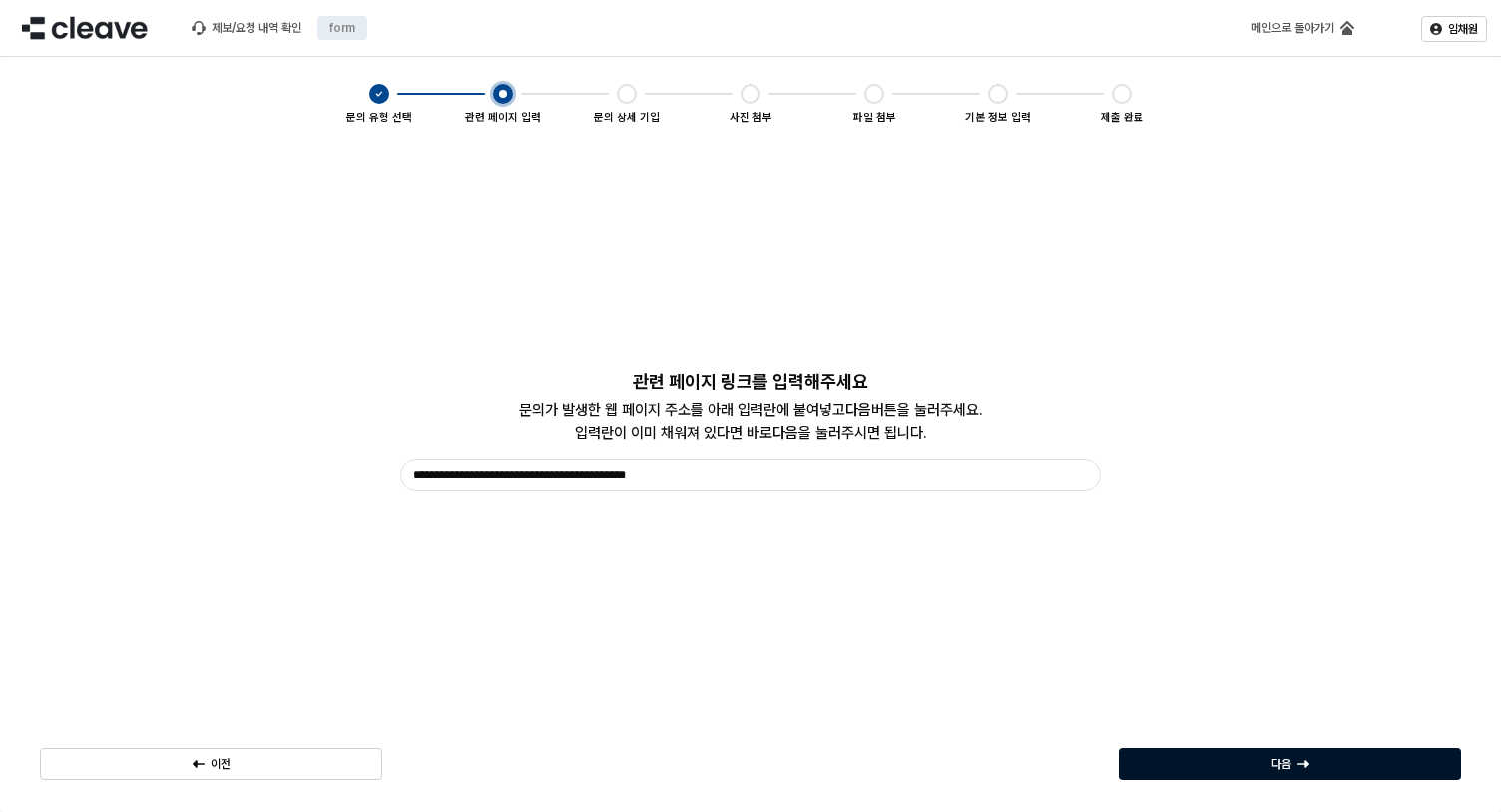 click on "다음" at bounding box center (1289, 764) 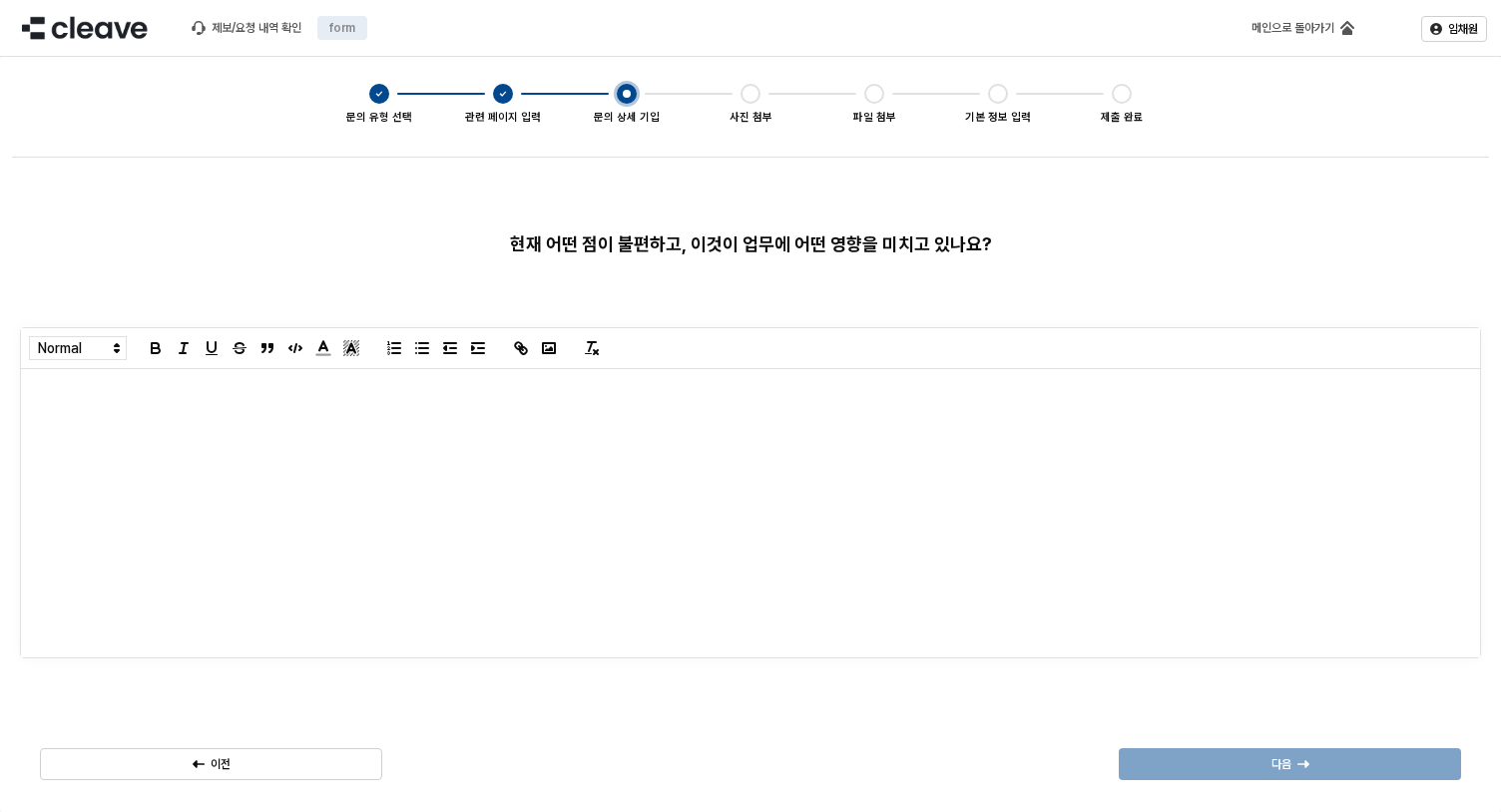 type 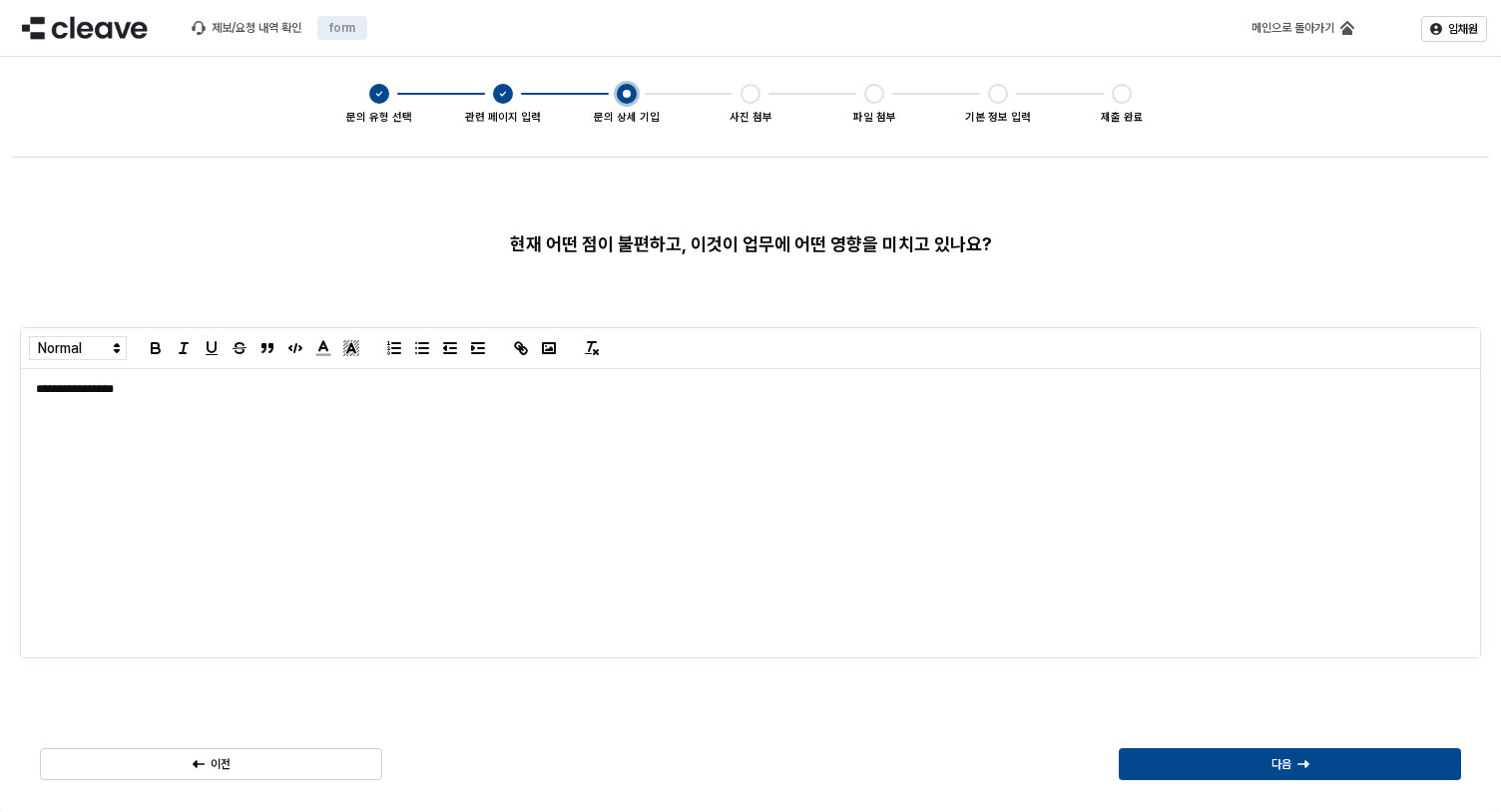 click on "다음" at bounding box center [1289, 764] 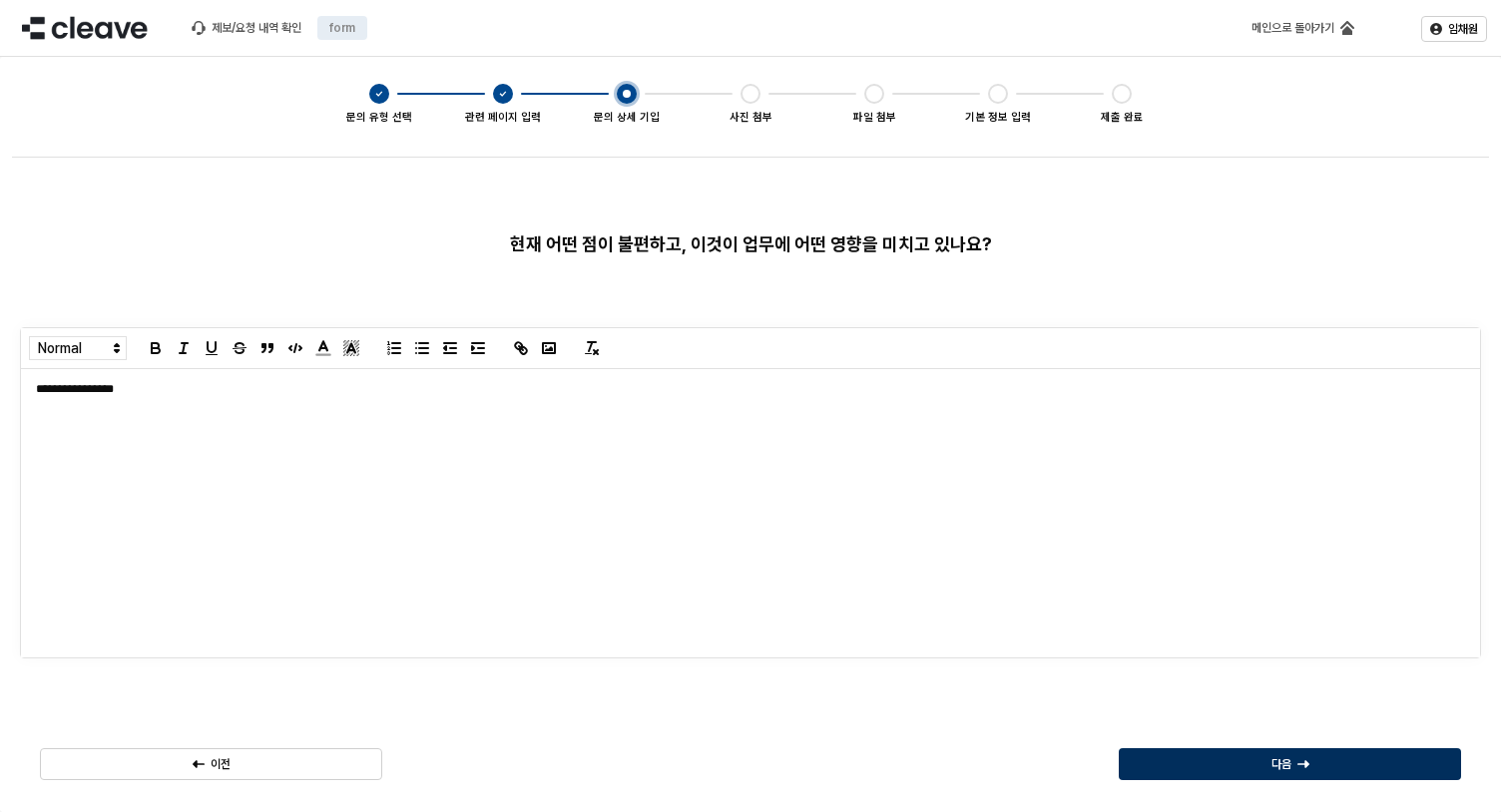 click on "다음" at bounding box center (1289, 764) 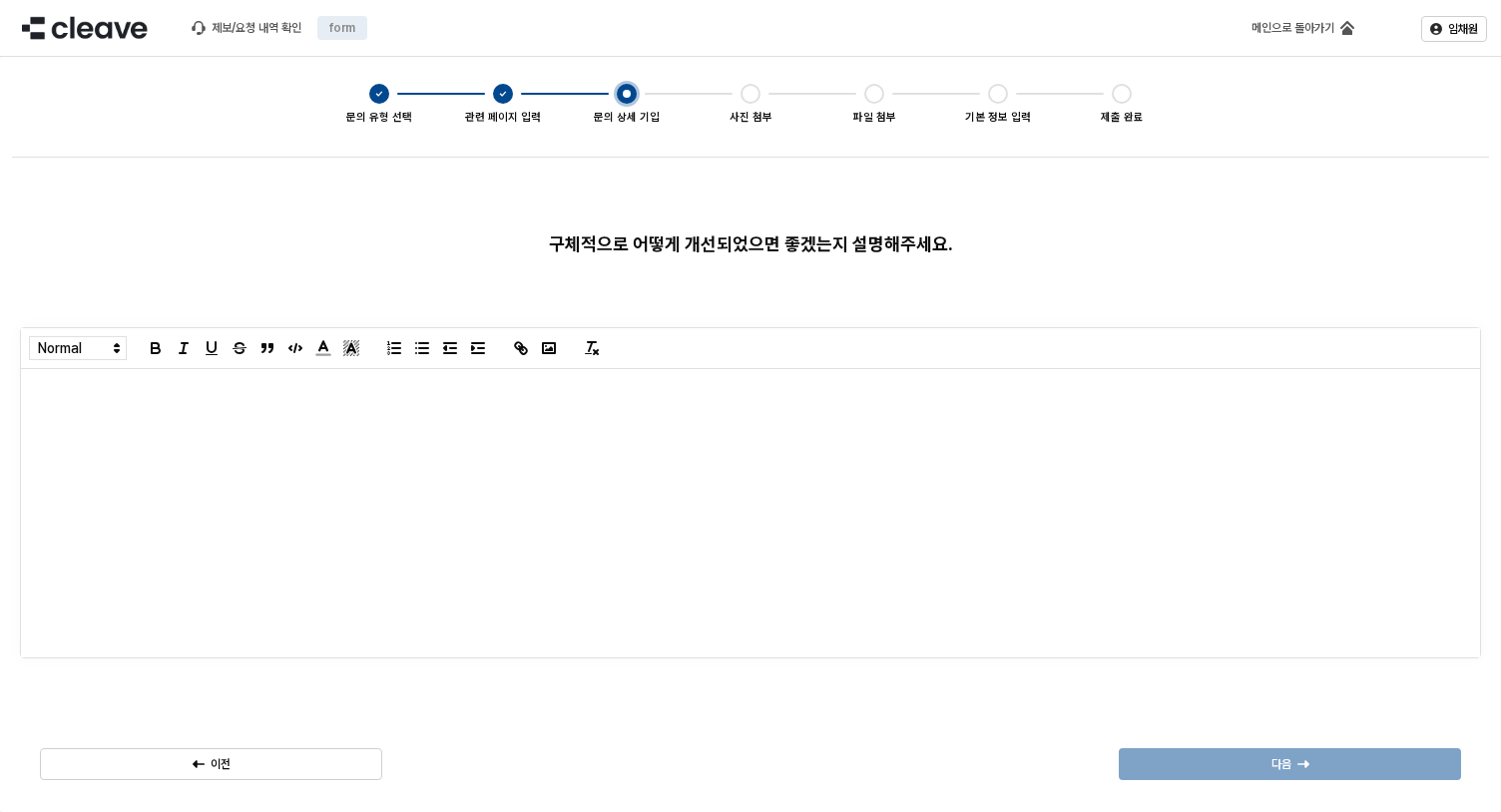 click at bounding box center (750, 513) 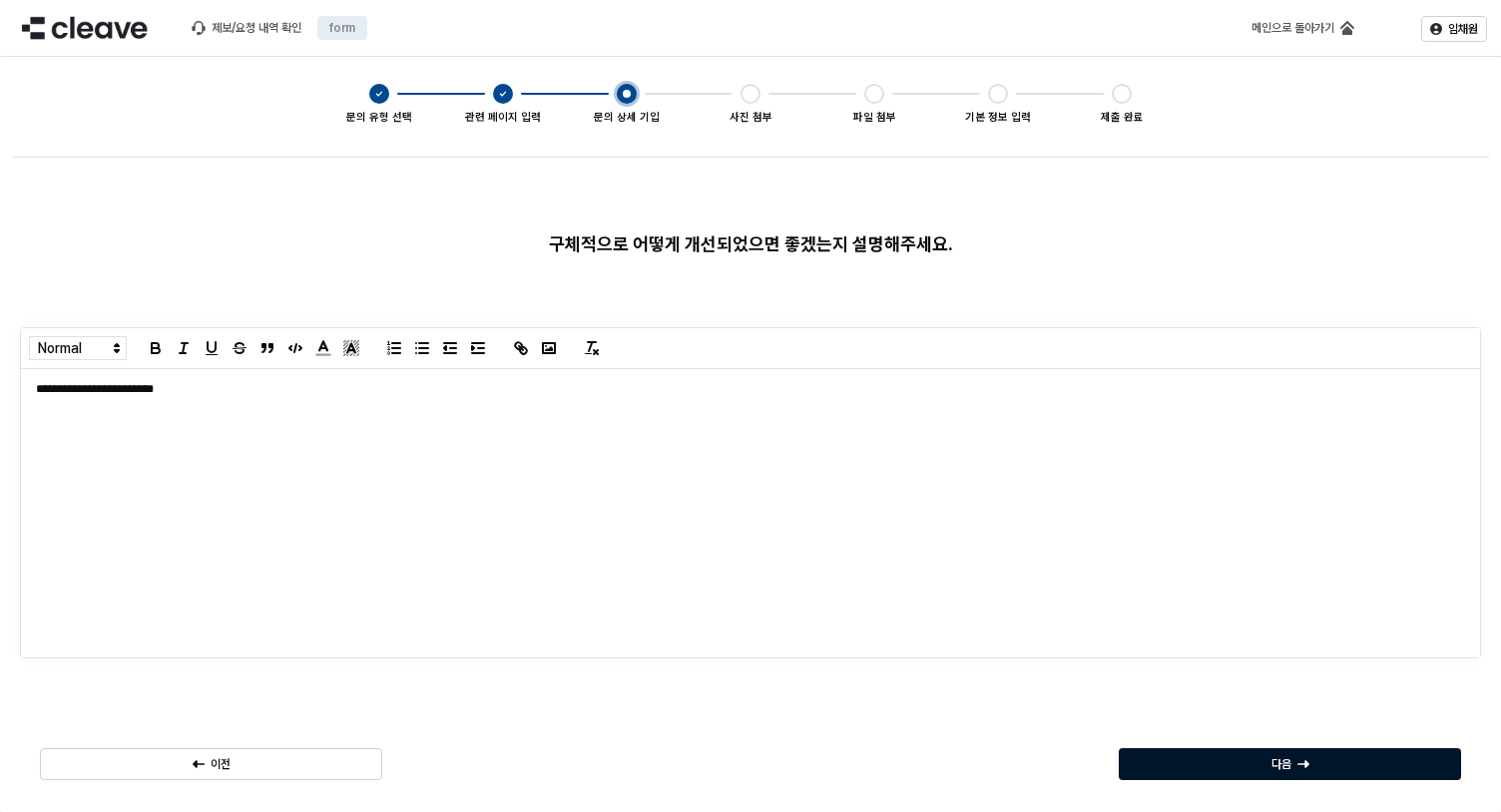 click on "다음" at bounding box center (1289, 764) 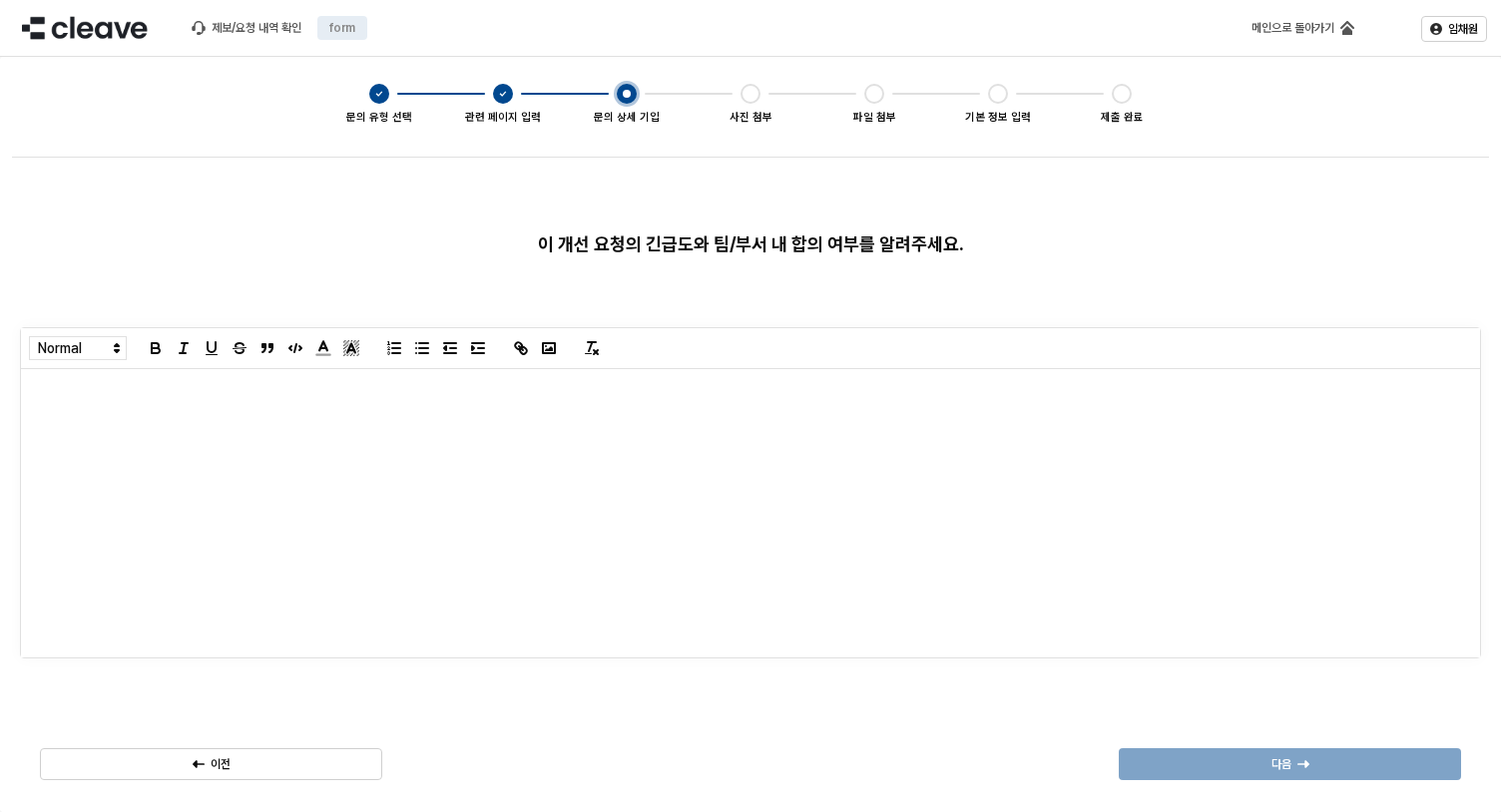 click at bounding box center (750, 513) 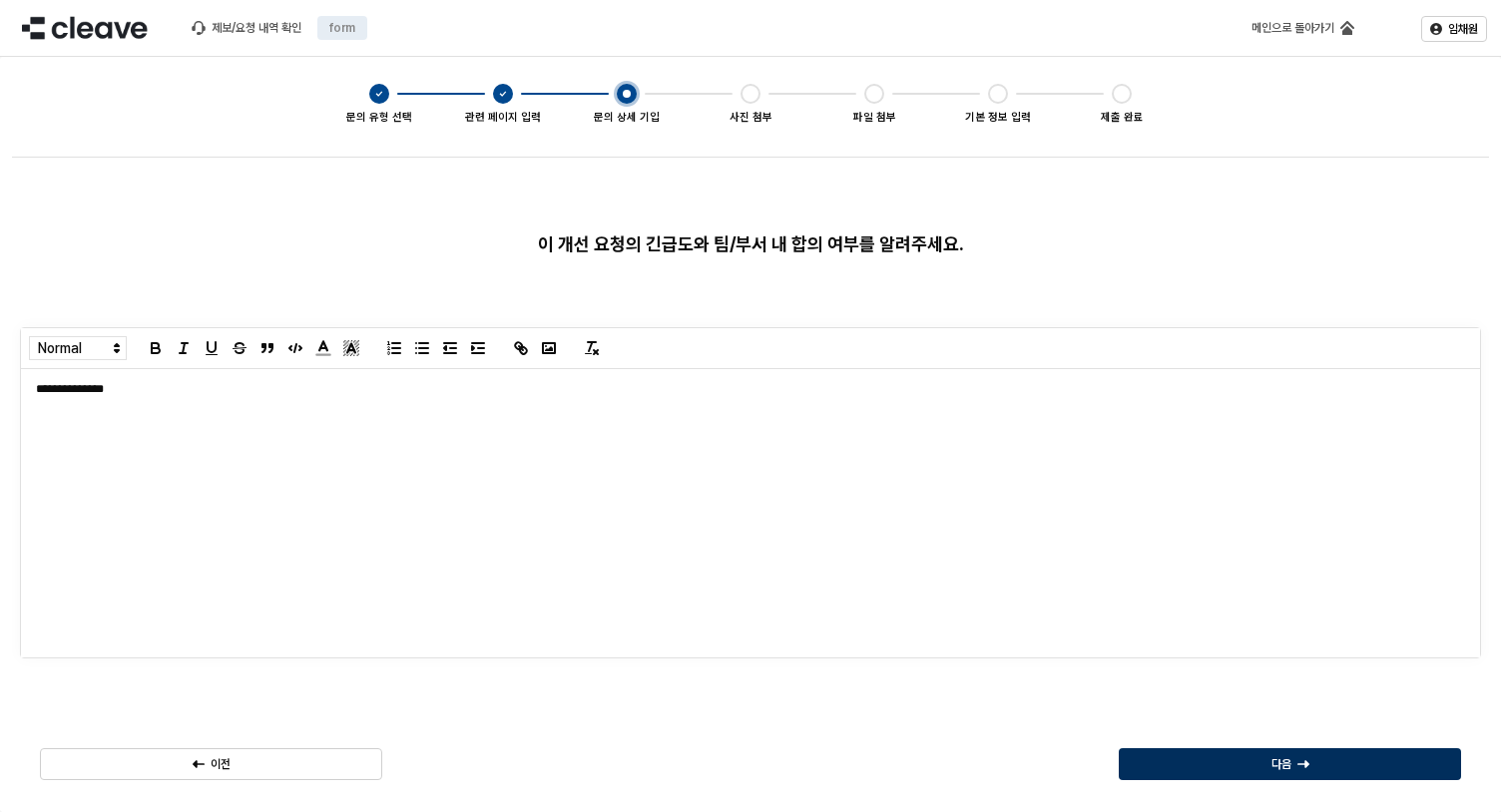 click 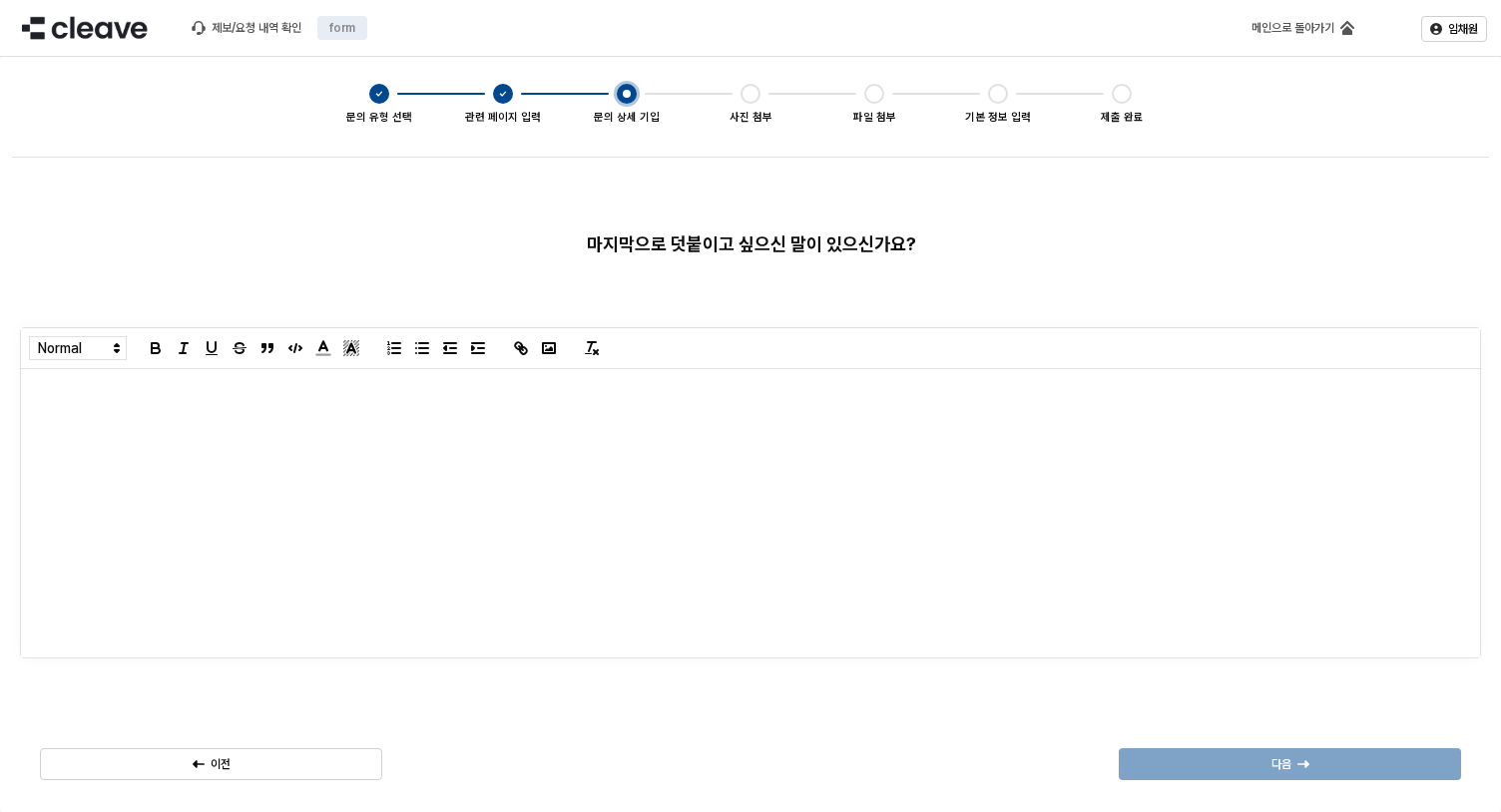 click at bounding box center (750, 513) 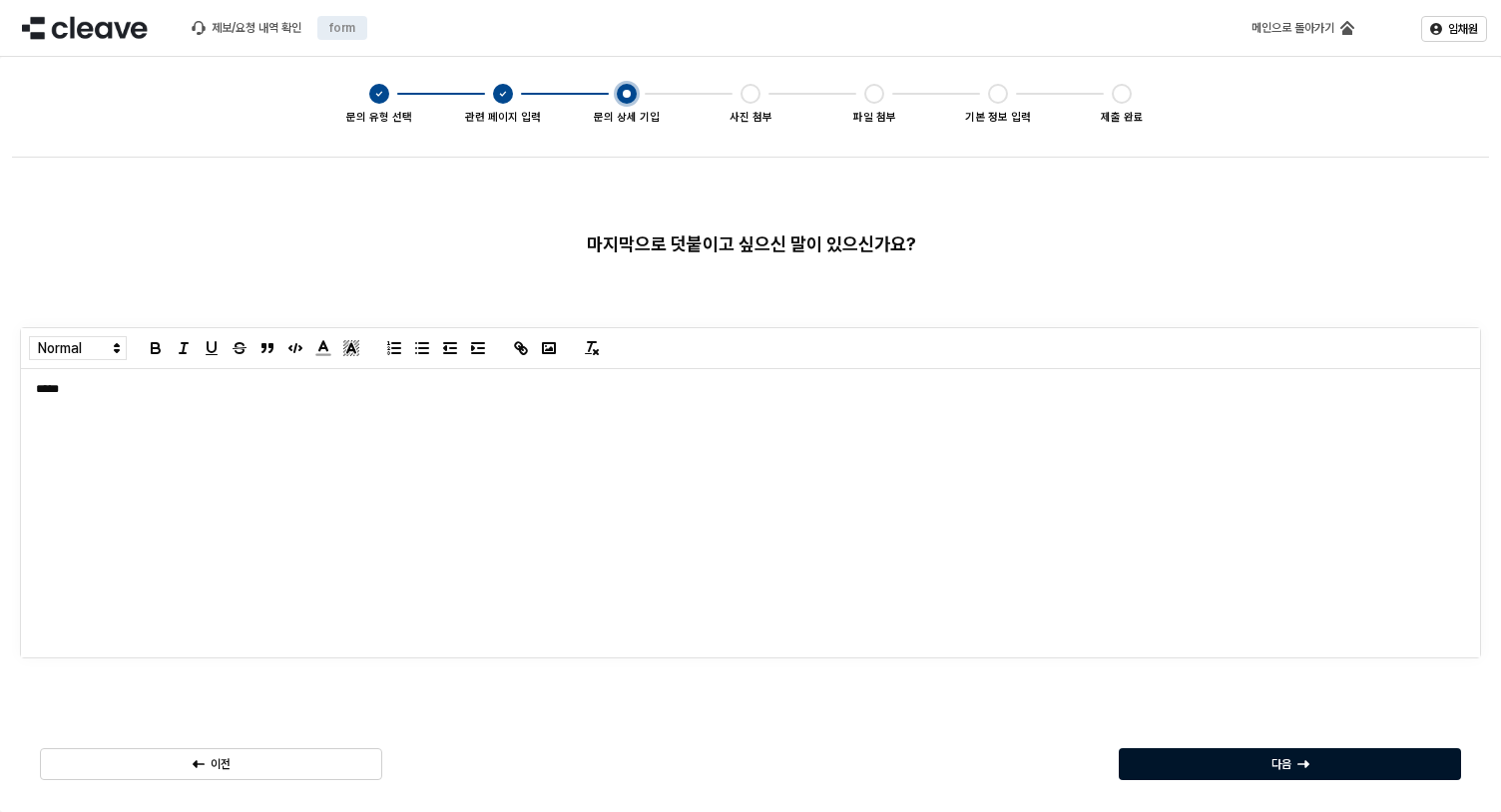 click on "다음" at bounding box center (1289, 764) 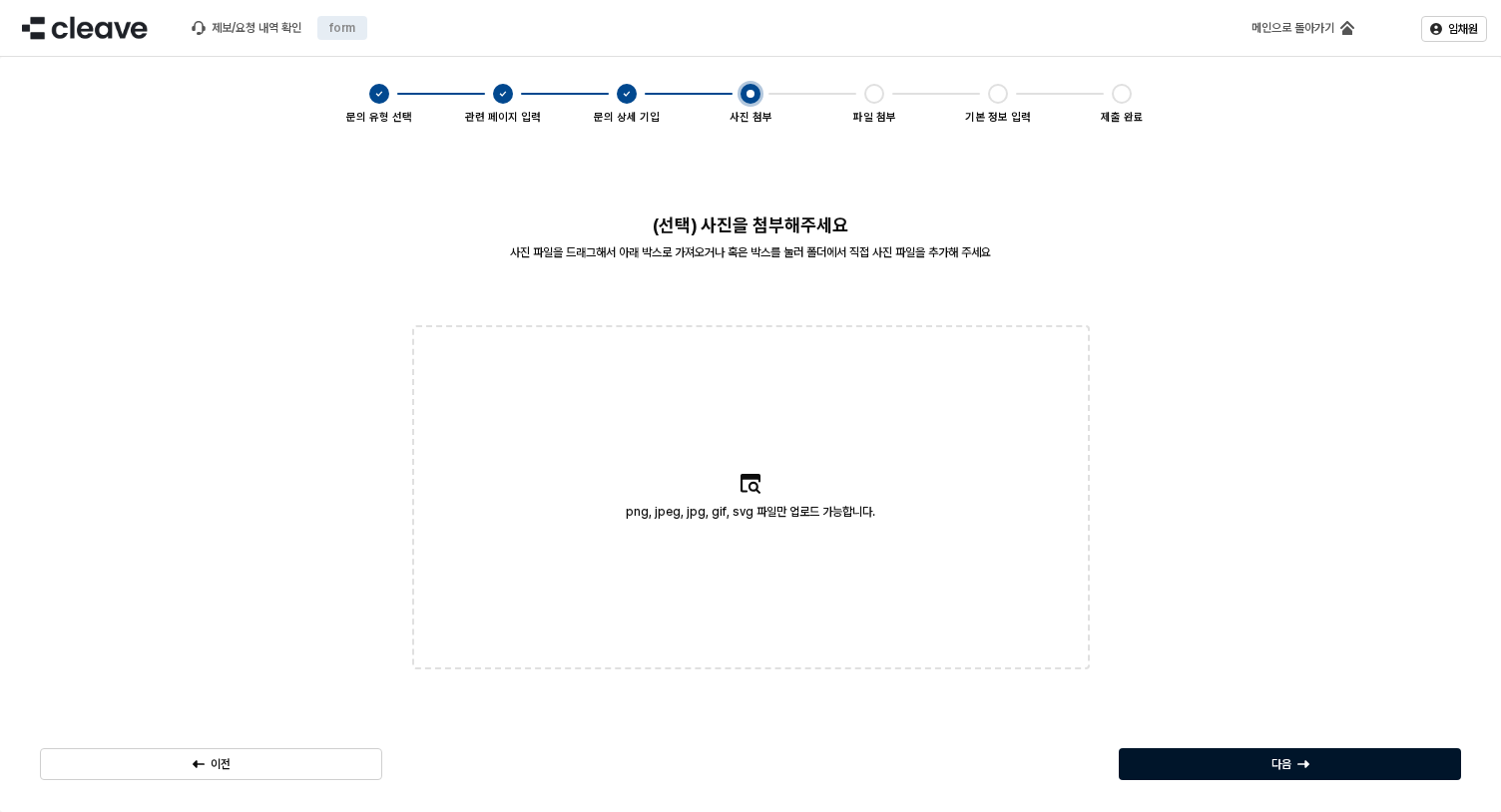 click on "다음" at bounding box center [1289, 764] 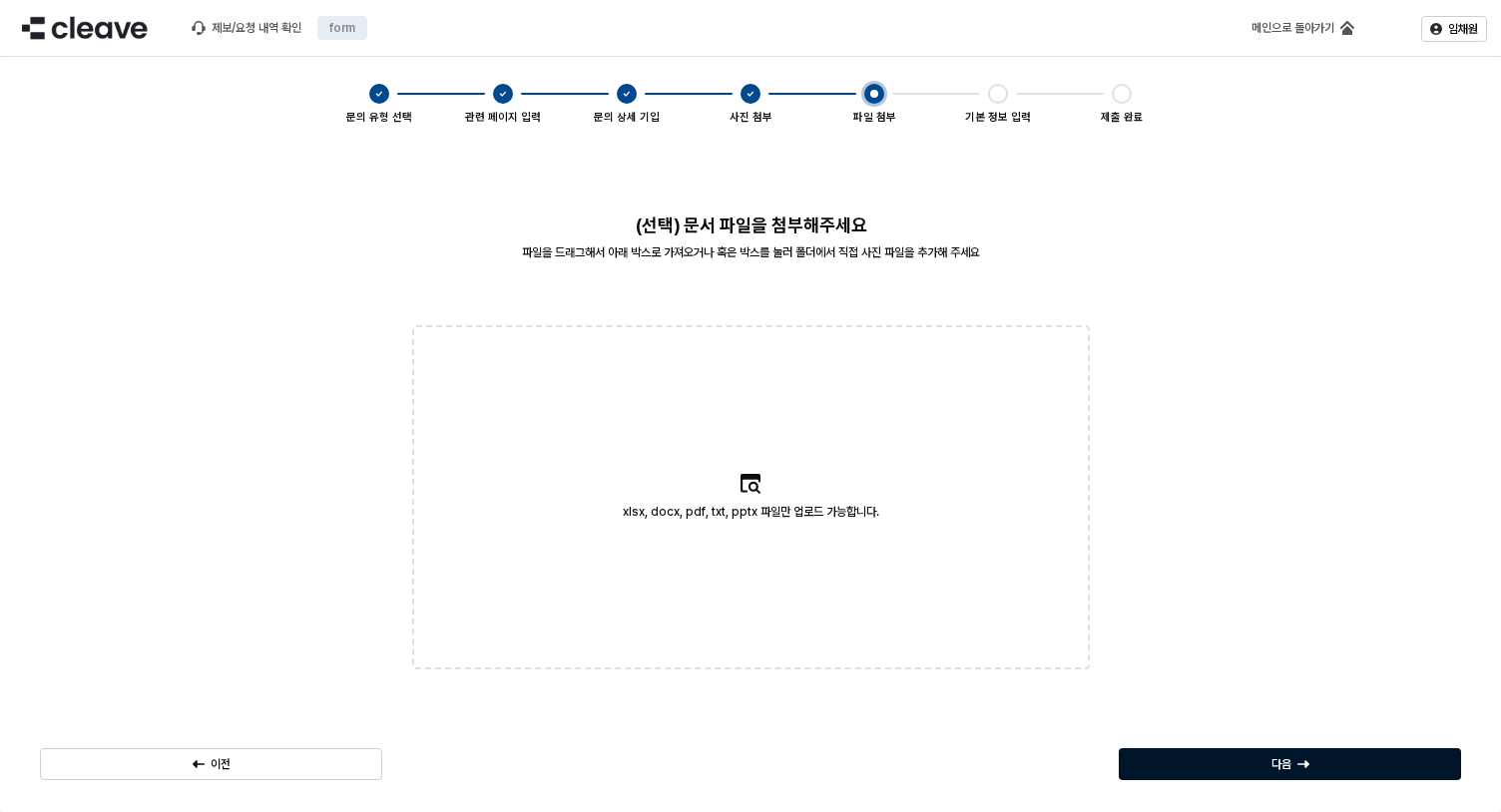 click on "다음" at bounding box center [1281, 764] 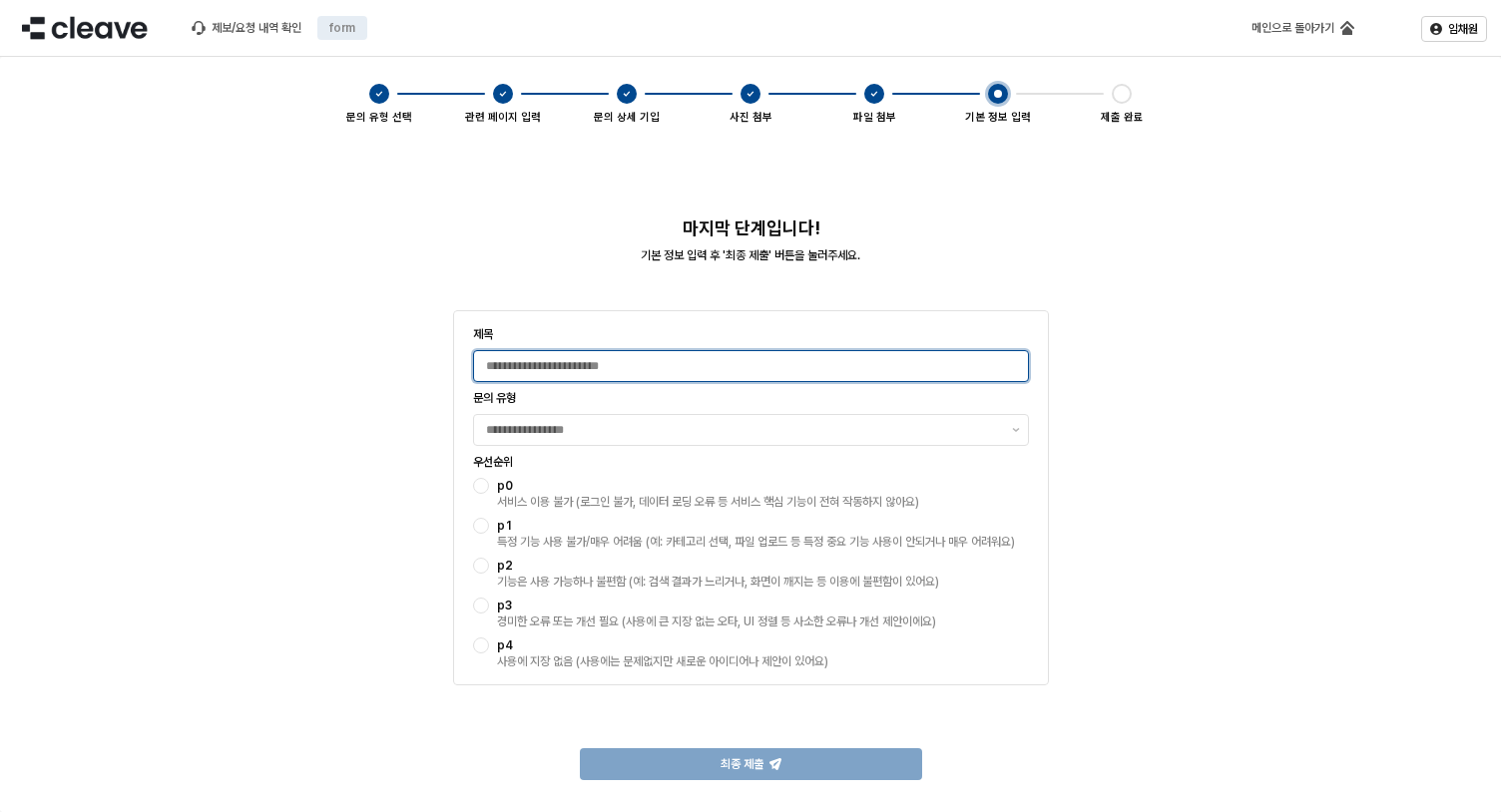 click on "제목" at bounding box center (750, 366) 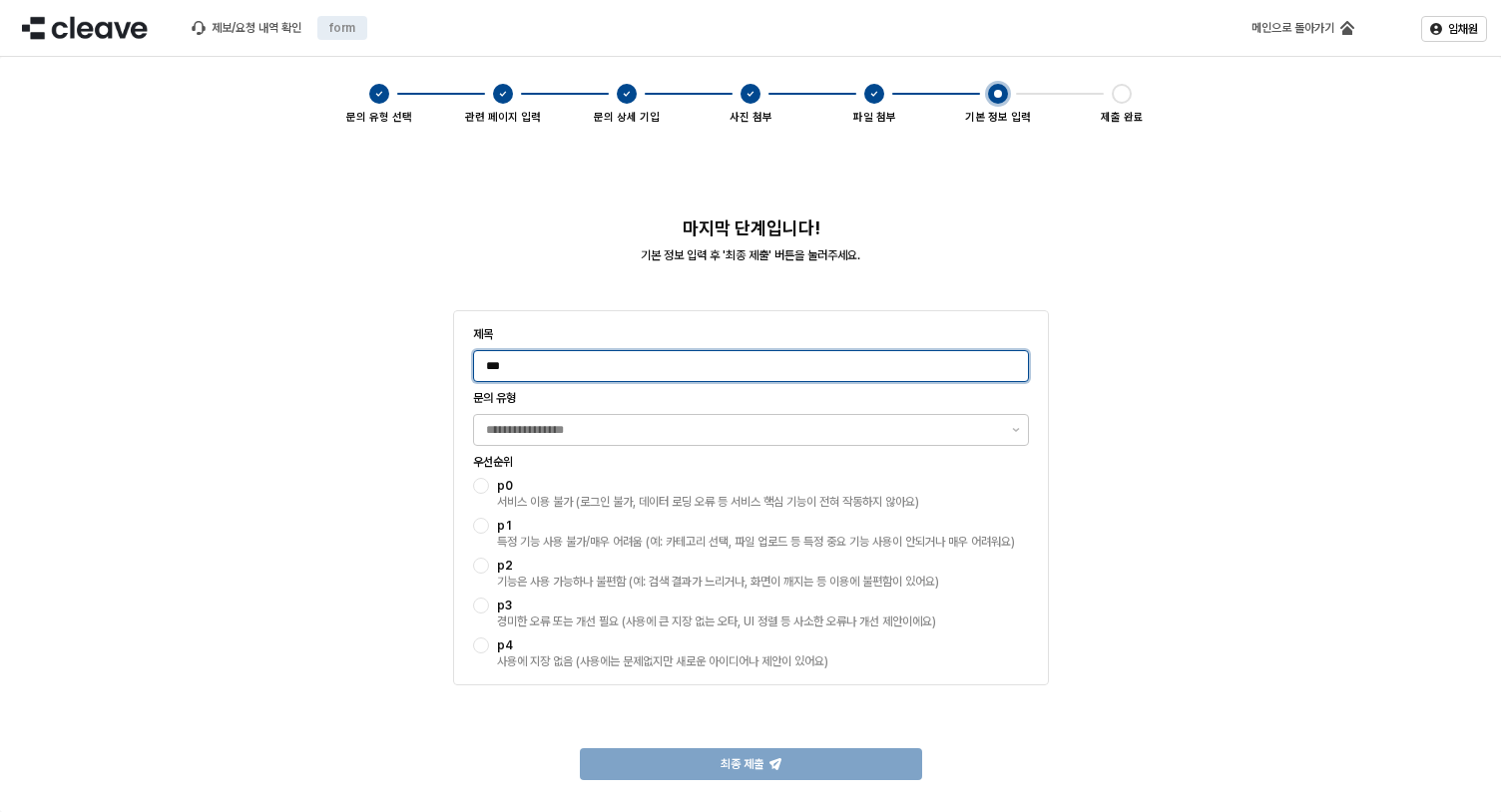 type on "***" 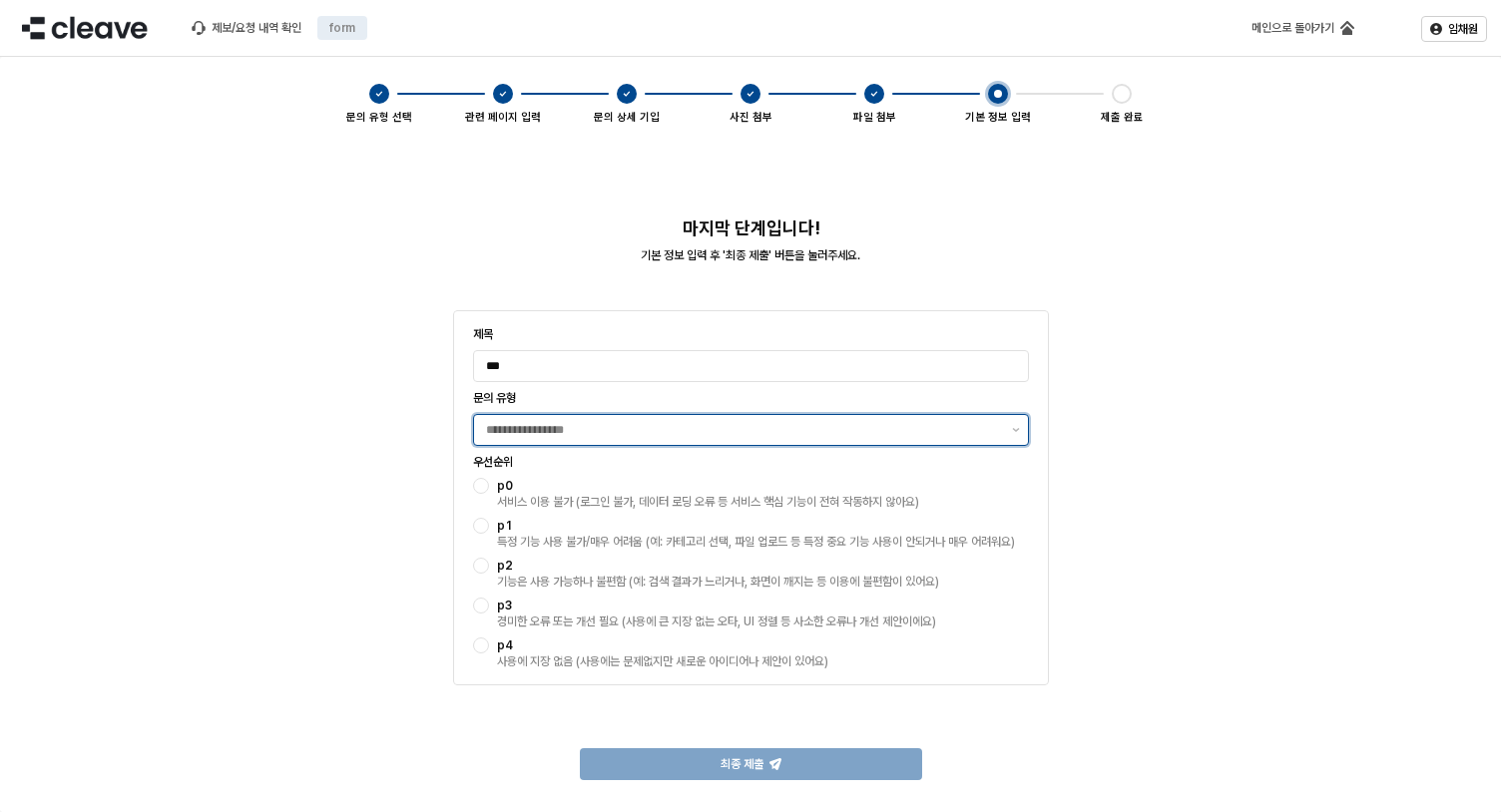 click at bounding box center [750, 430] 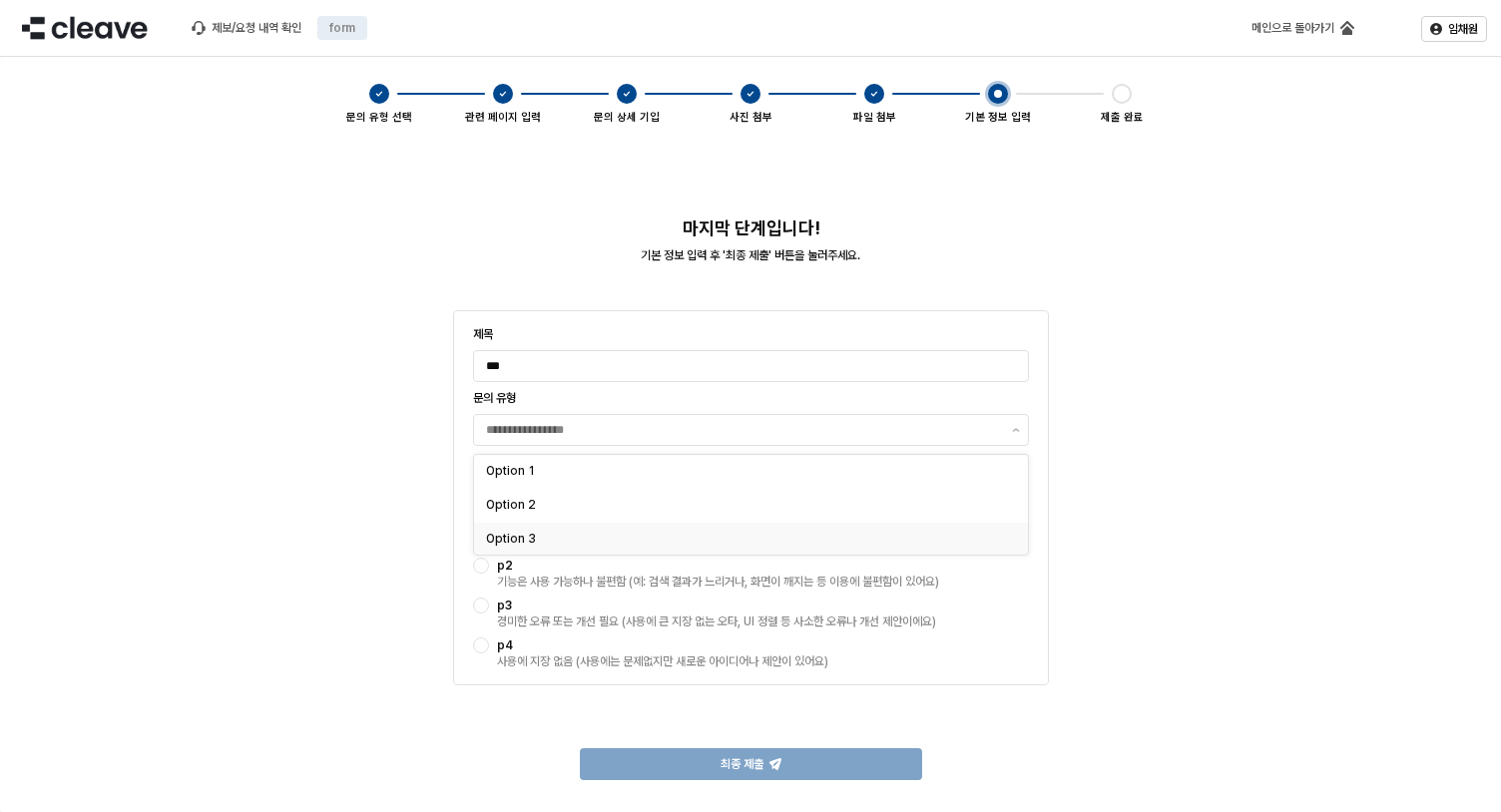 click on "마지막 단계입니다!
기본 정보 입력 후 '최종 제출' 버튼을 눌러주세요. 제목 *** 문의 유형 우선순위 p0 서비스 이용 불가 (로그인 불가, 데이터 로딩 오류 등 서비스 핵심 기능이 전혀 작동하지 않아요) p1 특정 기능 사용 불가/매우 어려움 (예: 카테고리 선택, 파일 업로드 등 특정 중요 기능 사용이 안되거나 매우 어려워요) p2 기능은 사용 가능하나 불편함 (예: 검색 결과가 느리거나, 화면이 깨지는 등 이용에 불편함이 있어요) p3 경미한 오류 또는 개선 필요 (사용에 큰 지장 없는 오타, UI 정렬 등 사소한 오류나 개선 제안이에요) p4 사용에 지장 없음 (사용에는 문제없지만 새로운 아이디어나 제안이 있어요) 최종 제출" at bounding box center (750, 474) 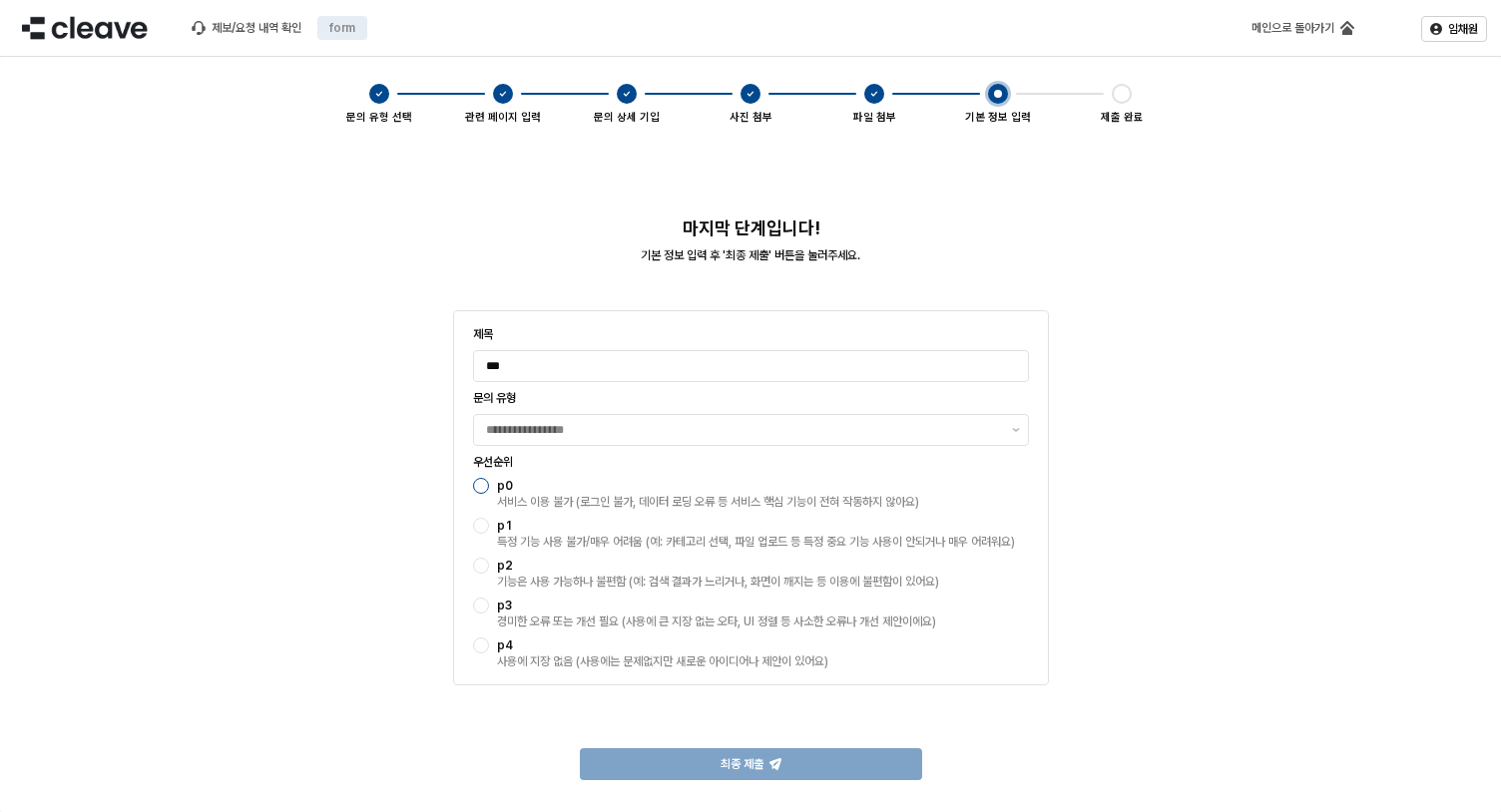 click at bounding box center [481, 486] 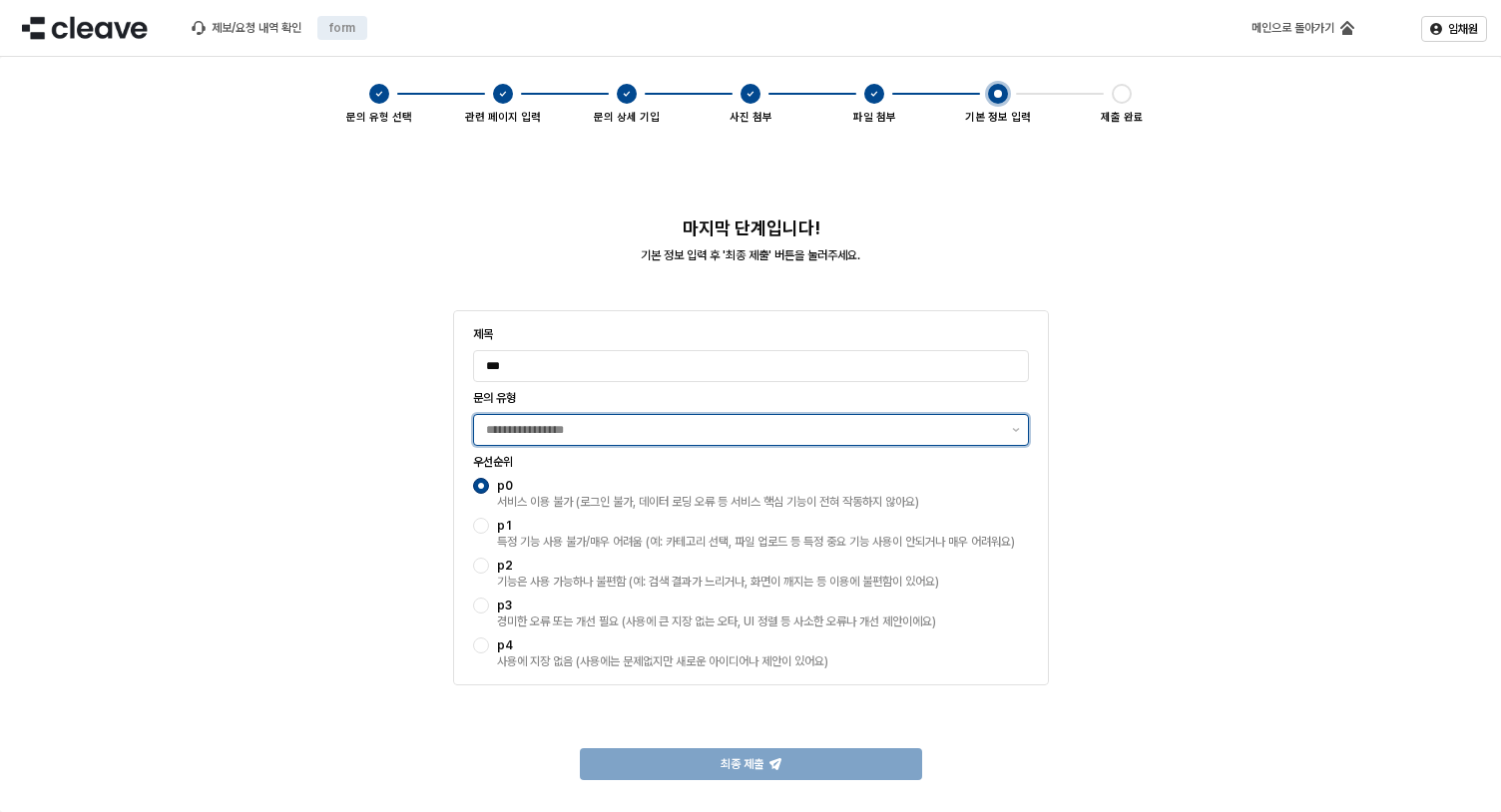 click on "문의 유형" at bounding box center [743, 430] 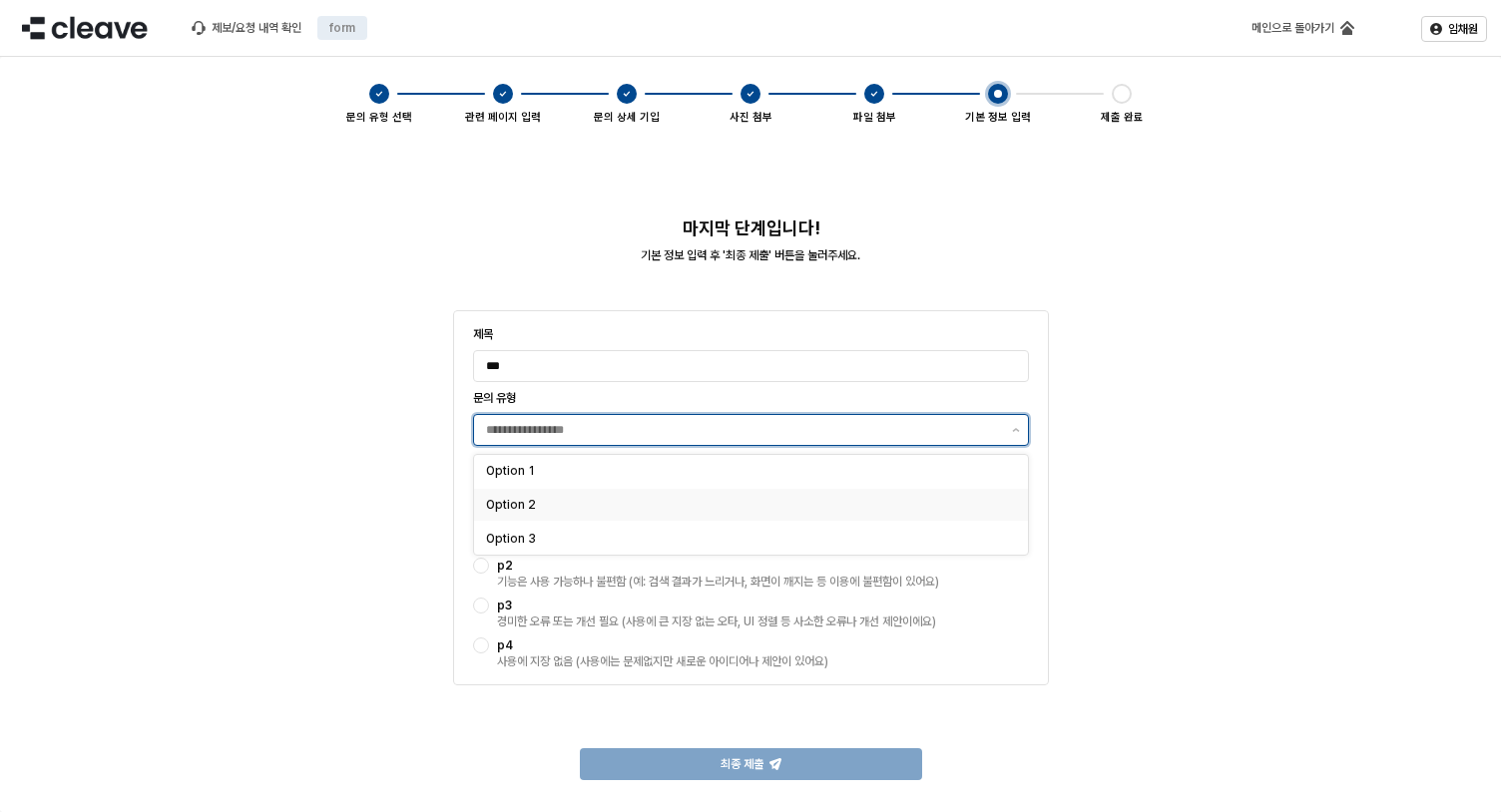 click on "Option 2" at bounding box center [745, 505] 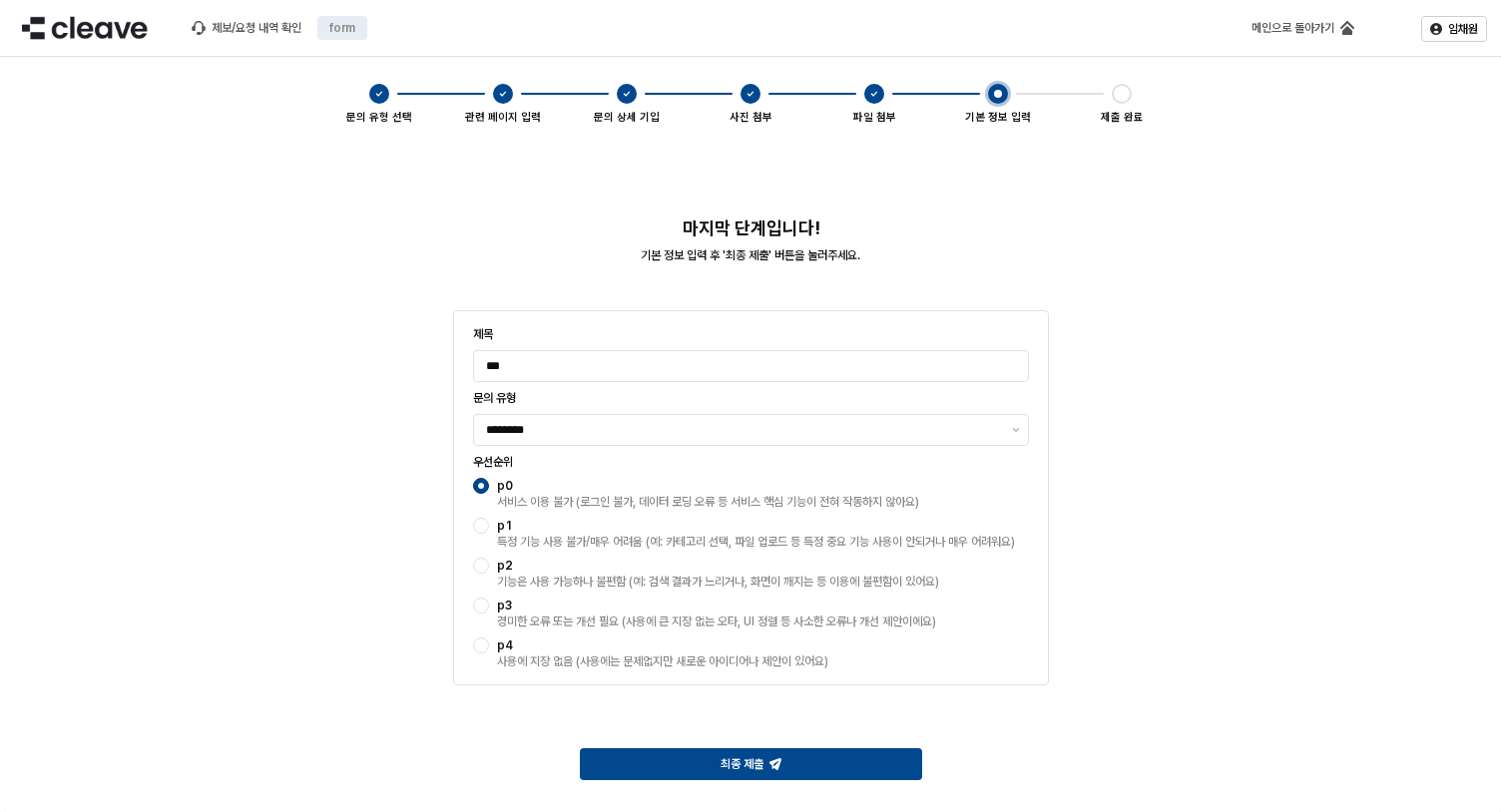 click on "마지막 단계입니다!
기본 정보 입력 후 '최종 제출' 버튼을 눌러주세요. 제목 *** 문의 유형 ******** 우선순위 p0 서비스 이용 불가 (로그인 불가, 데이터 로딩 오류 등 서비스 핵심 기능이 전혀 작동하지 않아요) p1 특정 기능 사용 불가/매우 어려움 (예: 카테고리 선택, 파일 업로드 등 특정 중요 기능 사용이 안되거나 매우 어려워요) p2 기능은 사용 가능하나 불편함 (예: 검색 결과가 느리거나, 화면이 깨지는 등 이용에 불편함이 있어요) p3 경미한 오류 또는 개선 필요 (사용에 큰 지장 없는 오타, UI 정렬 등 사소한 오류나 개선 제안이에요) p4 사용에 지장 없음 (사용에는 문제없지만 새로운 아이디어나 제안이 있어요) 최종 제출" at bounding box center (750, 474) 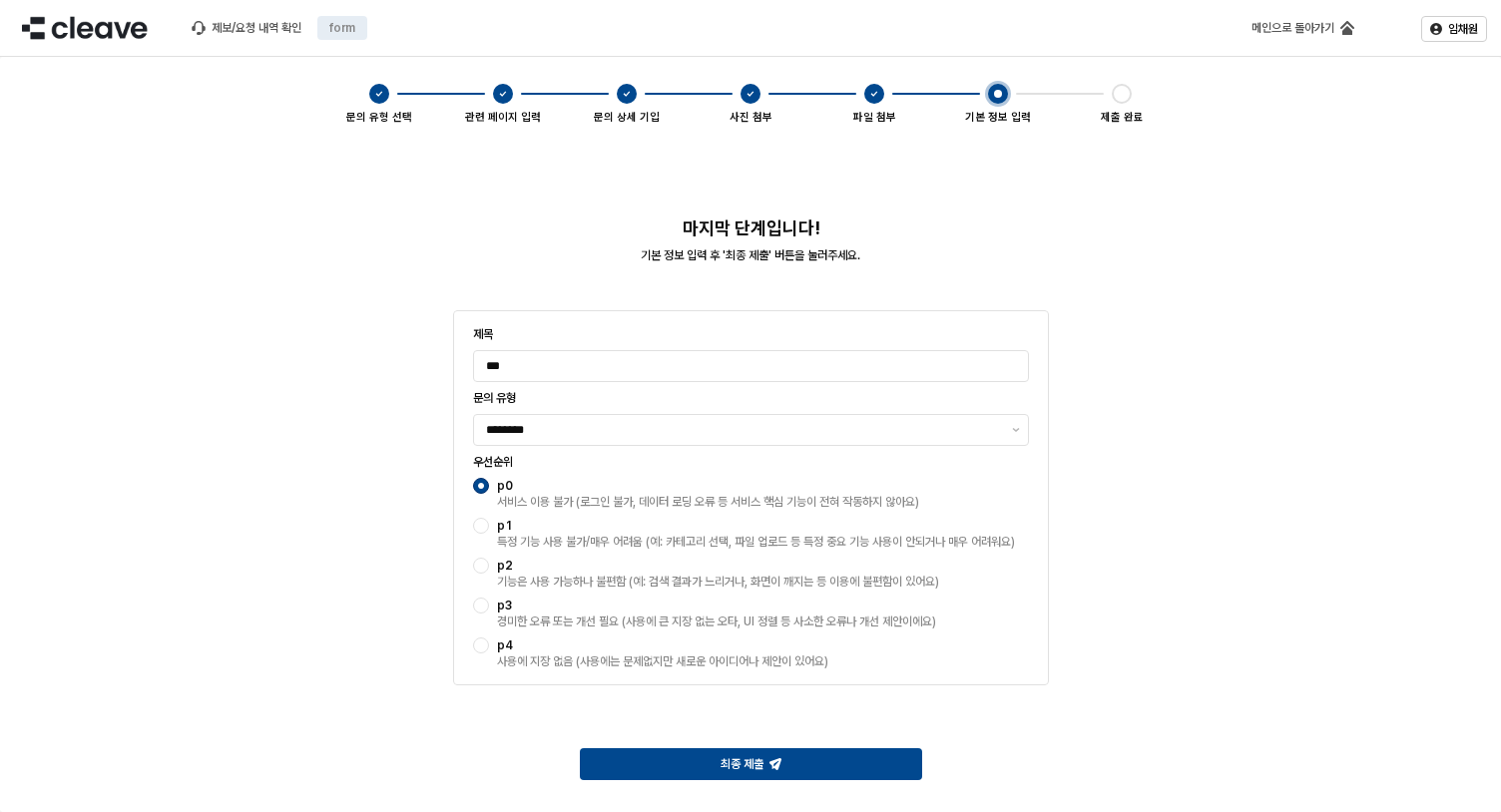 click on "마지막 단계입니다!
기본 정보 입력 후 '최종 제출' 버튼을 눌러주세요. 제목 *** 문의 유형 ******** 우선순위 p0 서비스 이용 불가 (로그인 불가, 데이터 로딩 오류 등 서비스 핵심 기능이 전혀 작동하지 않아요) p1 특정 기능 사용 불가/매우 어려움 (예: 카테고리 선택, 파일 업로드 등 특정 중요 기능 사용이 안되거나 매우 어려워요) p2 기능은 사용 가능하나 불편함 (예: 검색 결과가 느리거나, 화면이 깨지는 등 이용에 불편함이 있어요) p3 경미한 오류 또는 개선 필요 (사용에 큰 지장 없는 오타, UI 정렬 등 사소한 오류나 개선 제안이에요) p4 사용에 지장 없음 (사용에는 문제없지만 새로운 아이디어나 제안이 있어요) 최종 제출" at bounding box center [750, 474] 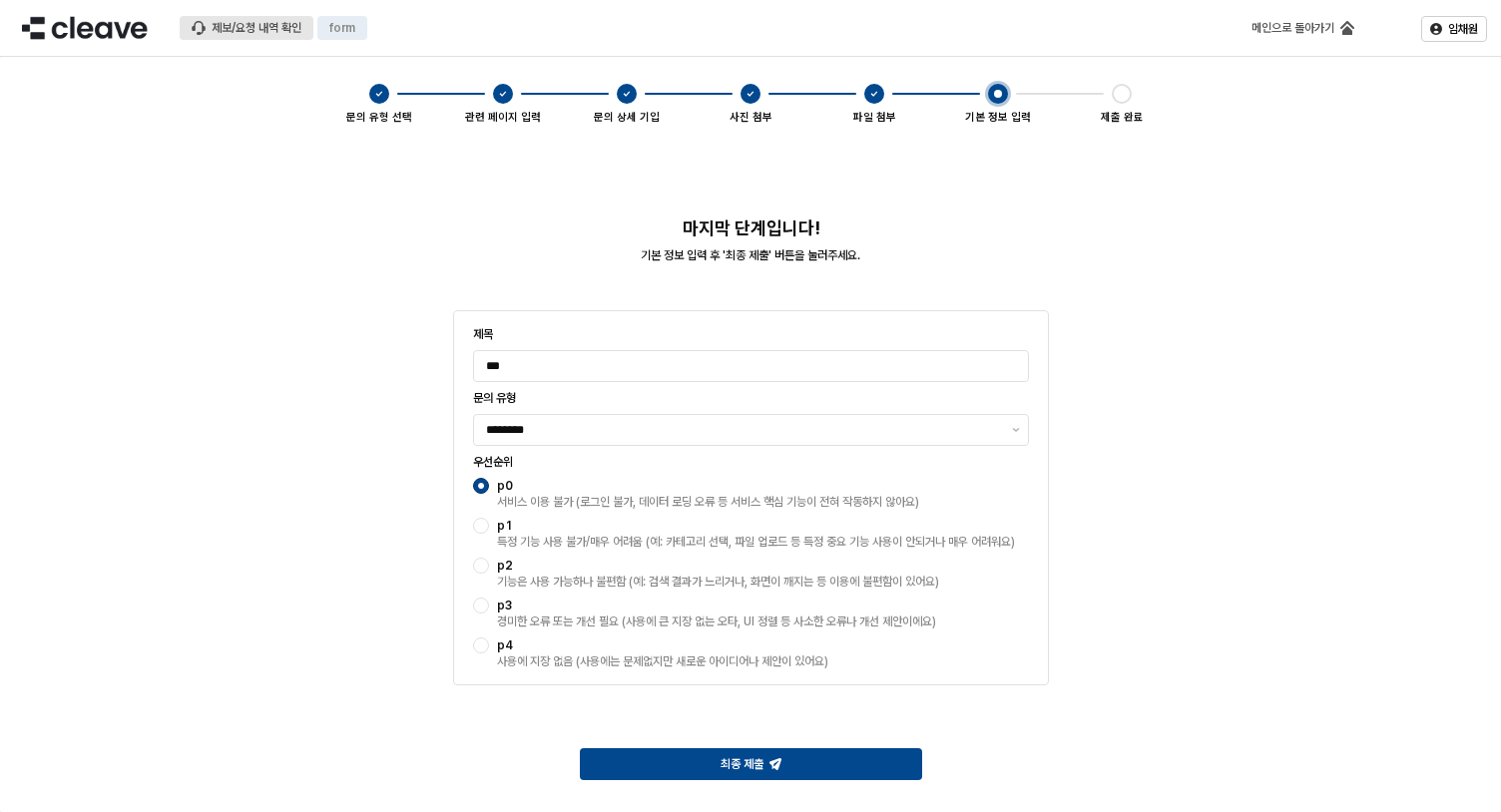 click on "제보/요청 내역 확인" at bounding box center [256, 28] 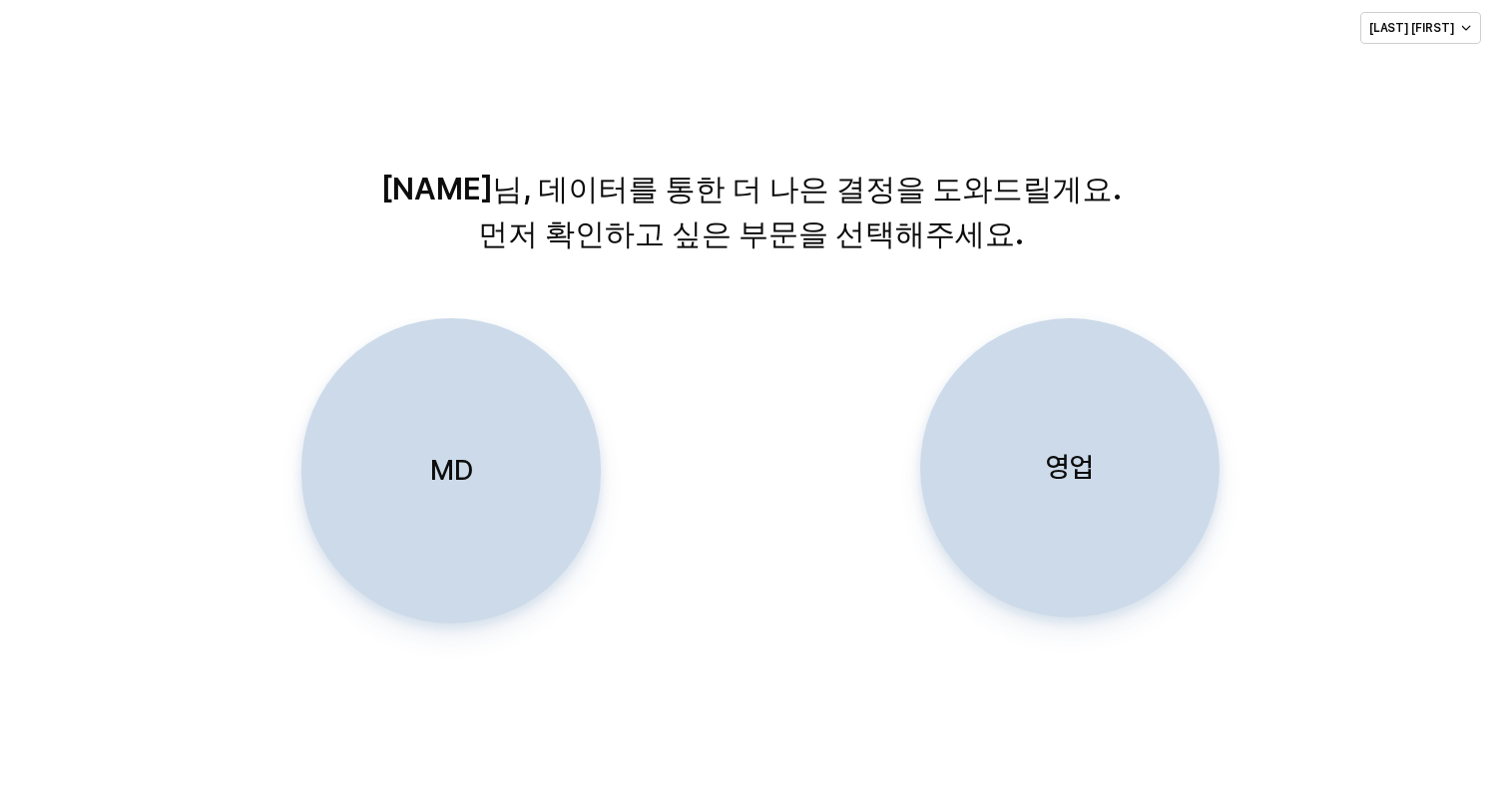 scroll, scrollTop: 0, scrollLeft: 0, axis: both 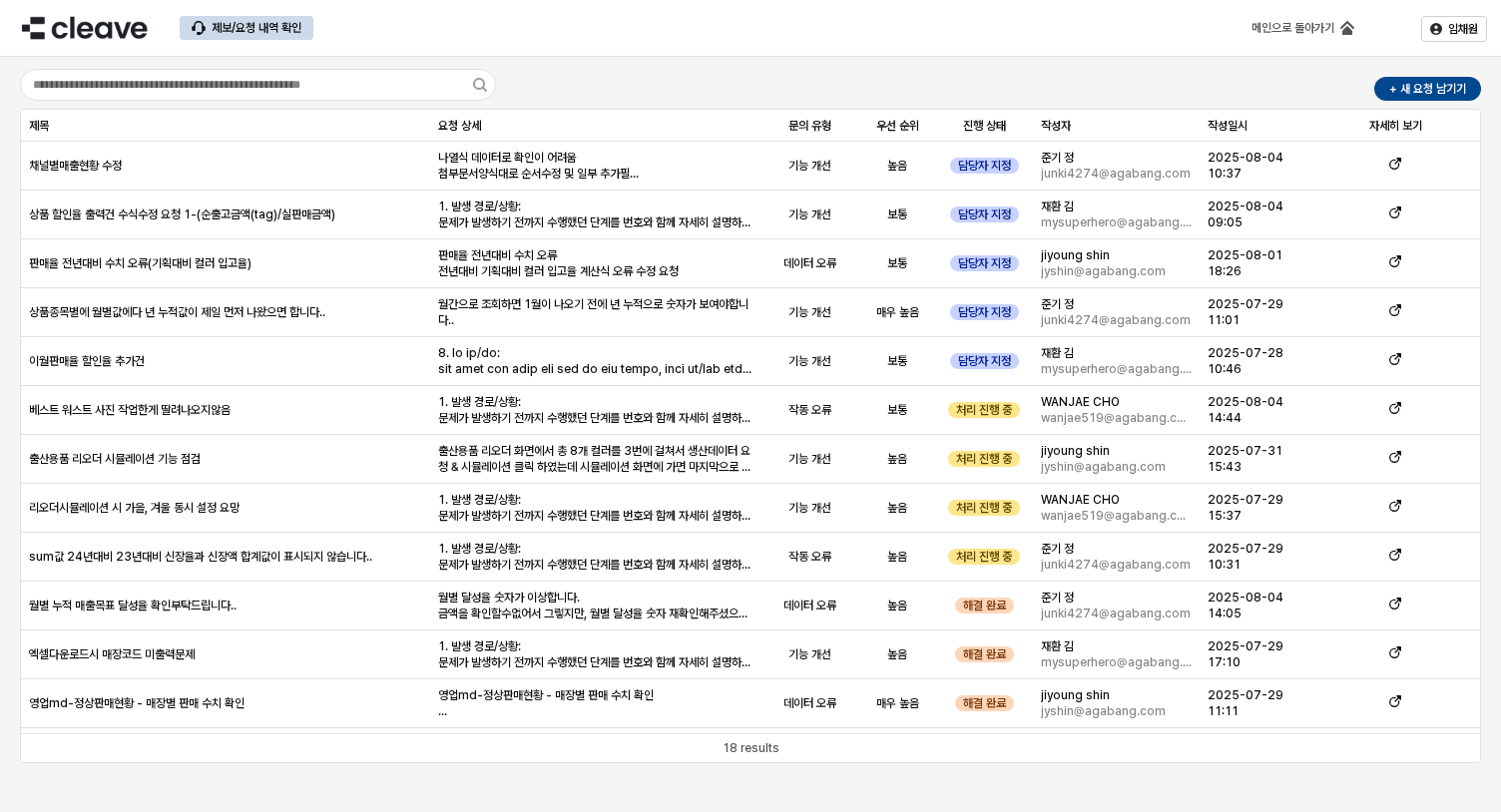 click on "제보/요청 내역 확인" at bounding box center [566, 28] 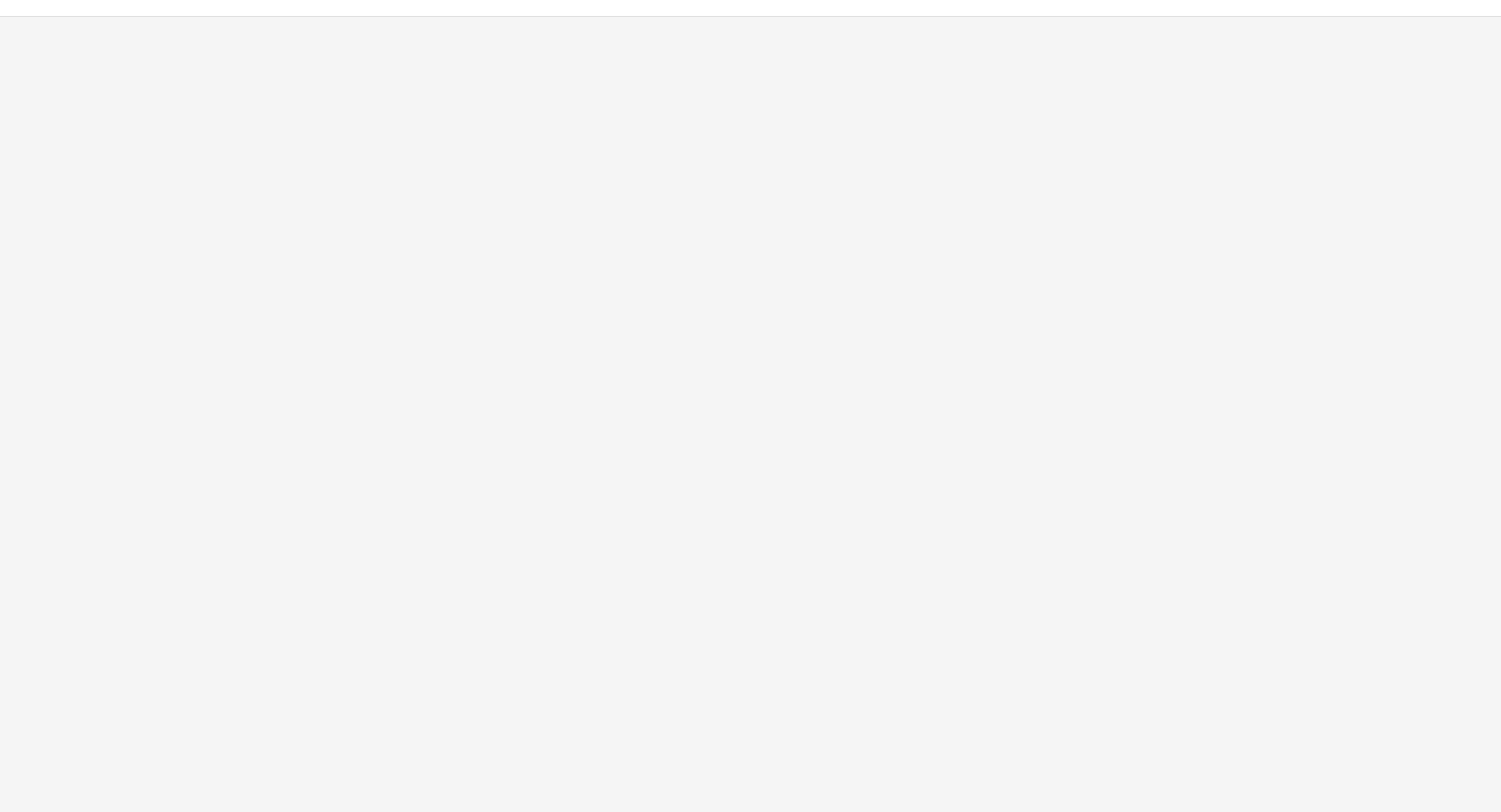 scroll, scrollTop: 0, scrollLeft: 0, axis: both 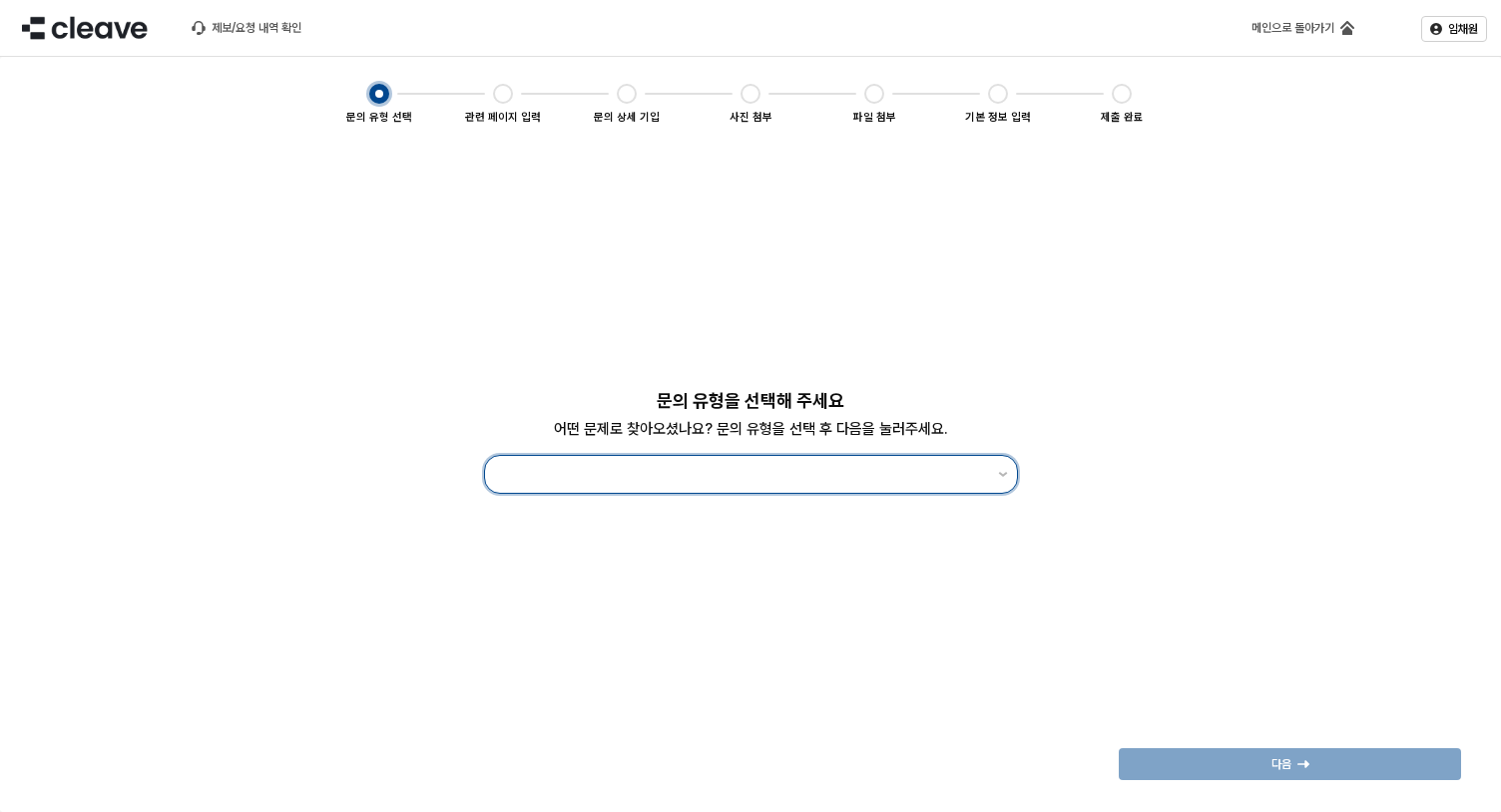 click at bounding box center [738, 474] 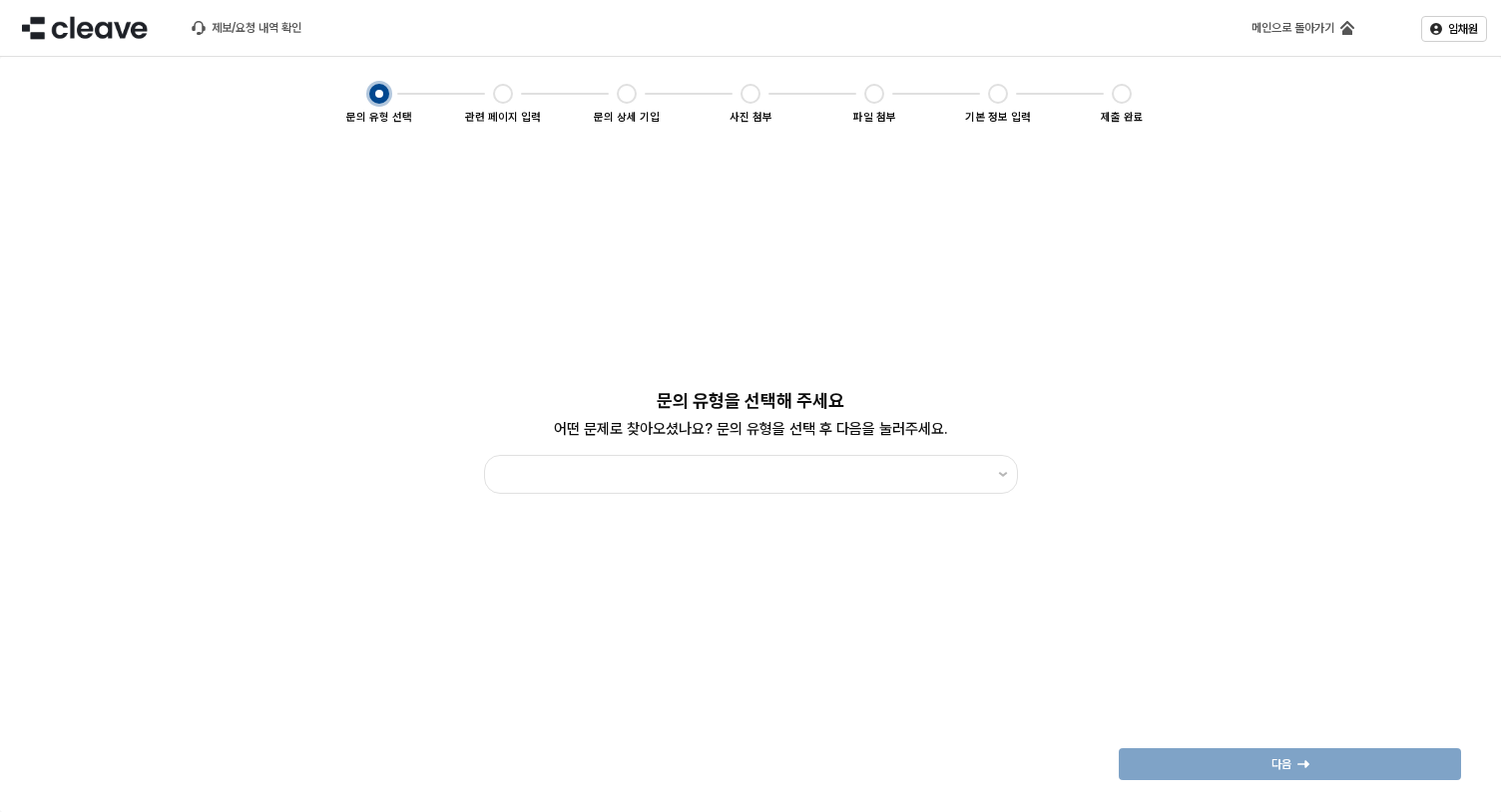 click on "문의 유형을 선택해 주세요 어떤 문제로 찾아오셨나요? 문의 유형을 선택 후 다음을 눌러주세요. 이전 다음" at bounding box center [750, 474] 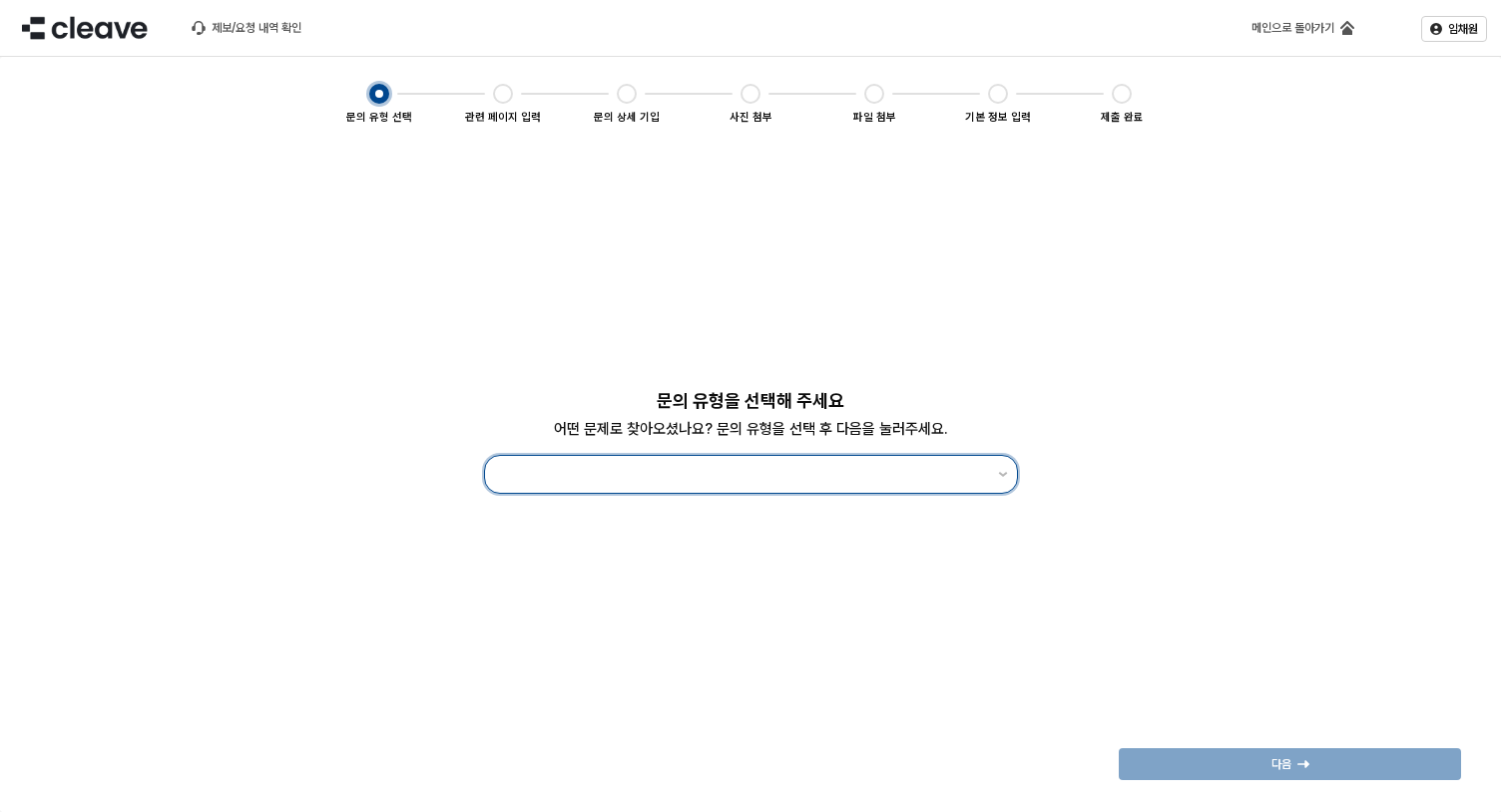 click at bounding box center [742, 474] 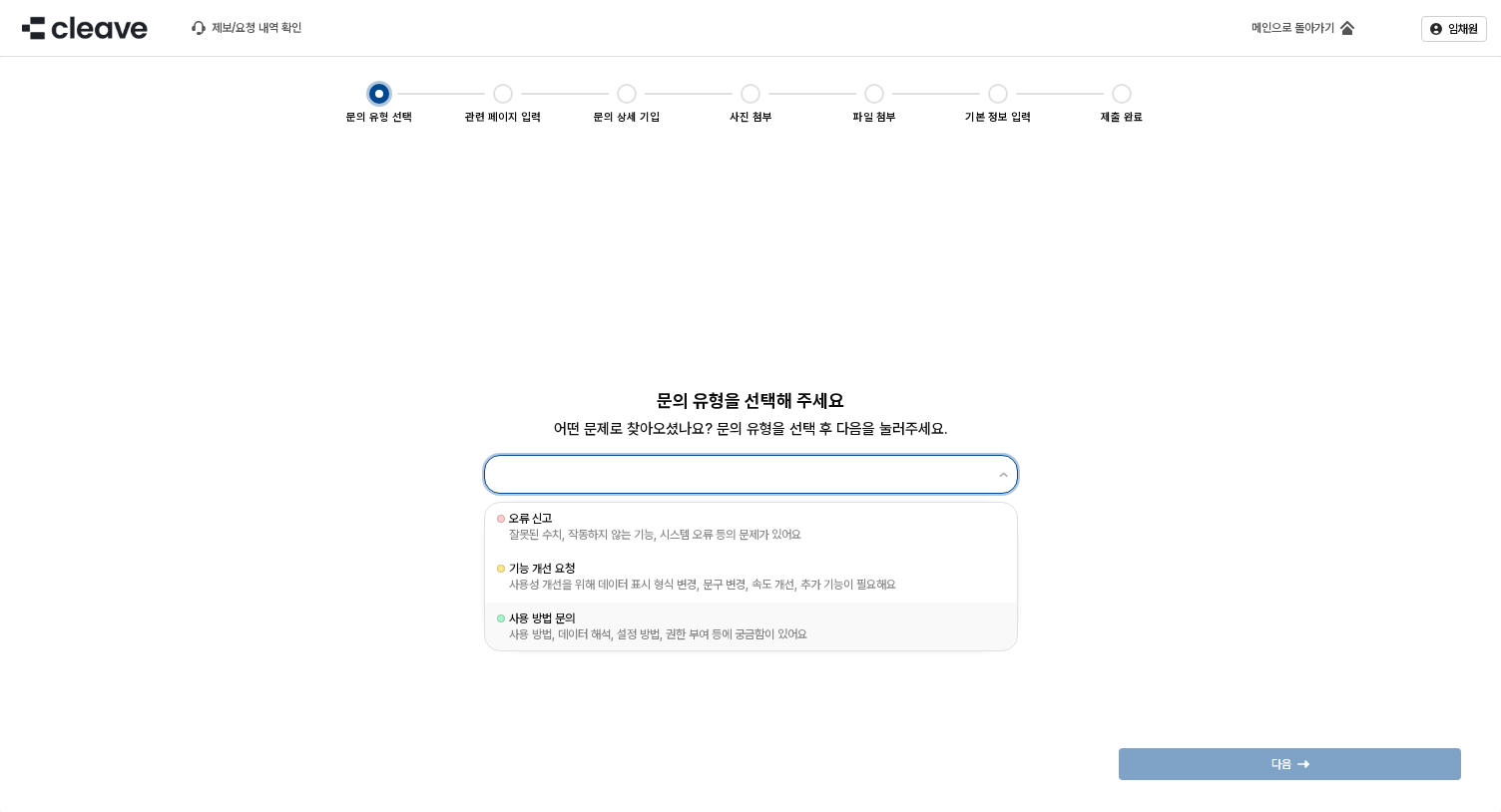 click on "사용 방법, 데이터 해석, 설정 방법, 권한 부여 등에 궁금함이 있어요" at bounding box center (750, 634) 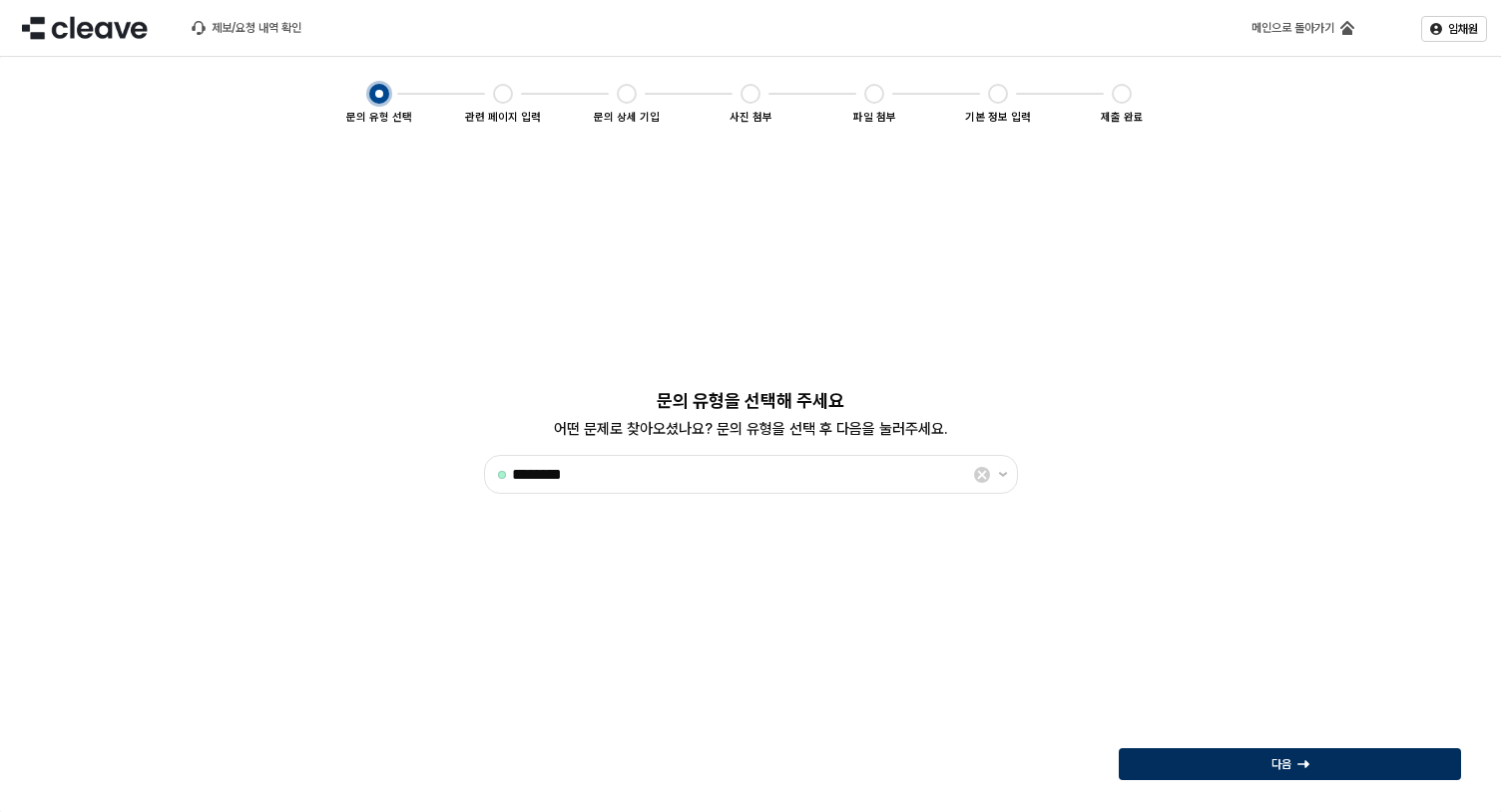 click on "다음" at bounding box center (1289, 764) 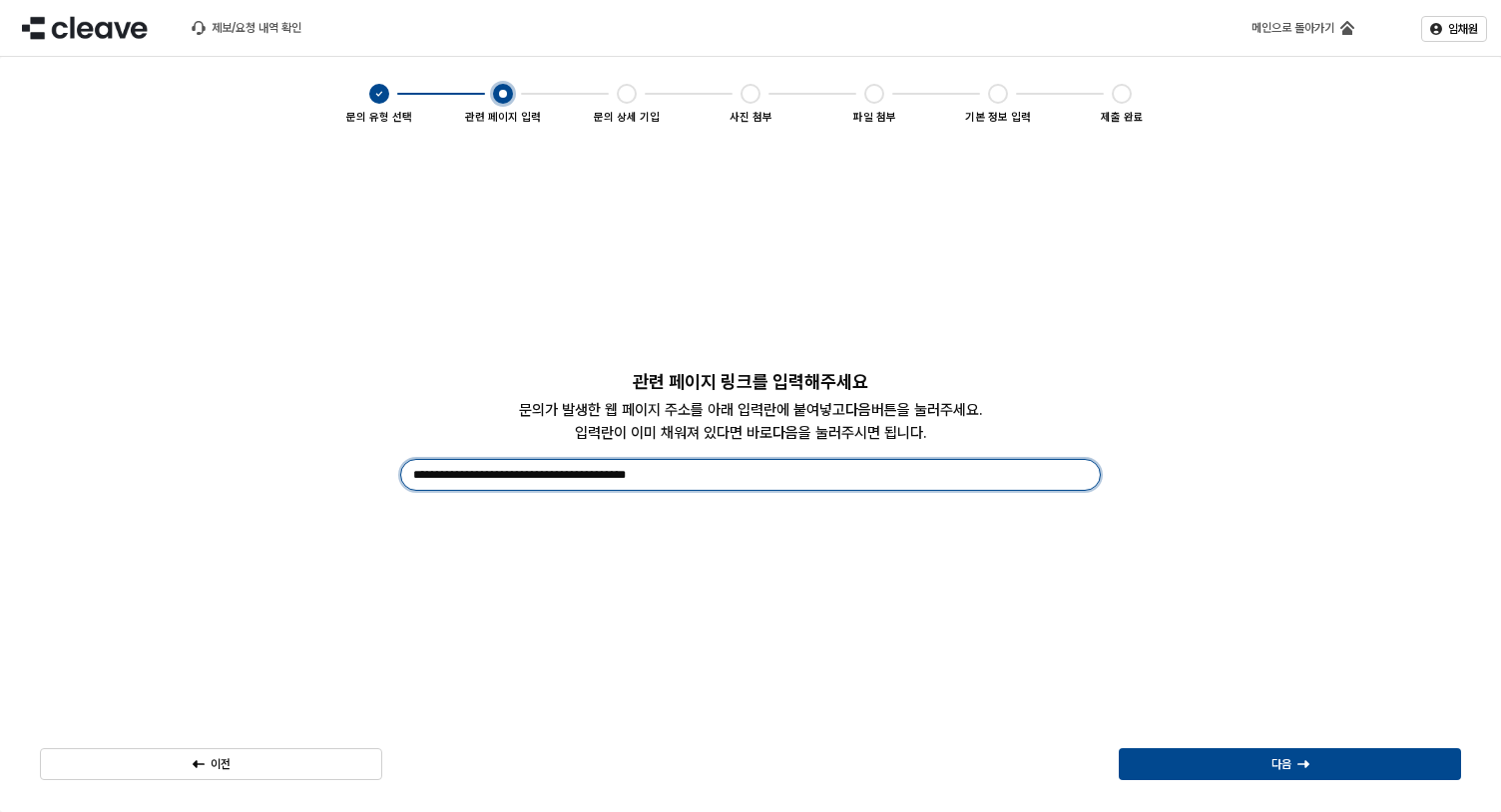 click on "**********" at bounding box center [750, 474] 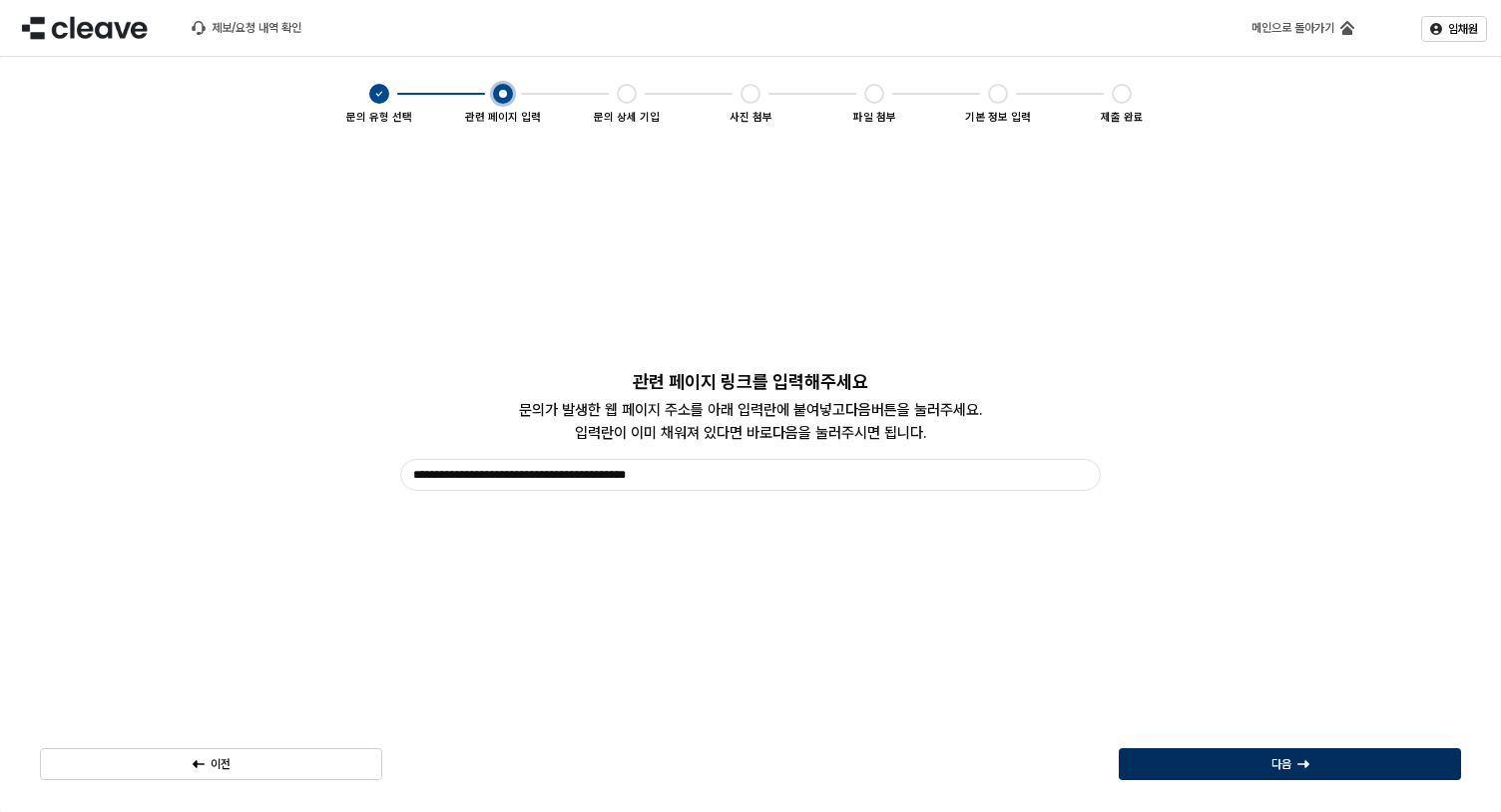 click on "다음" at bounding box center (1289, 764) 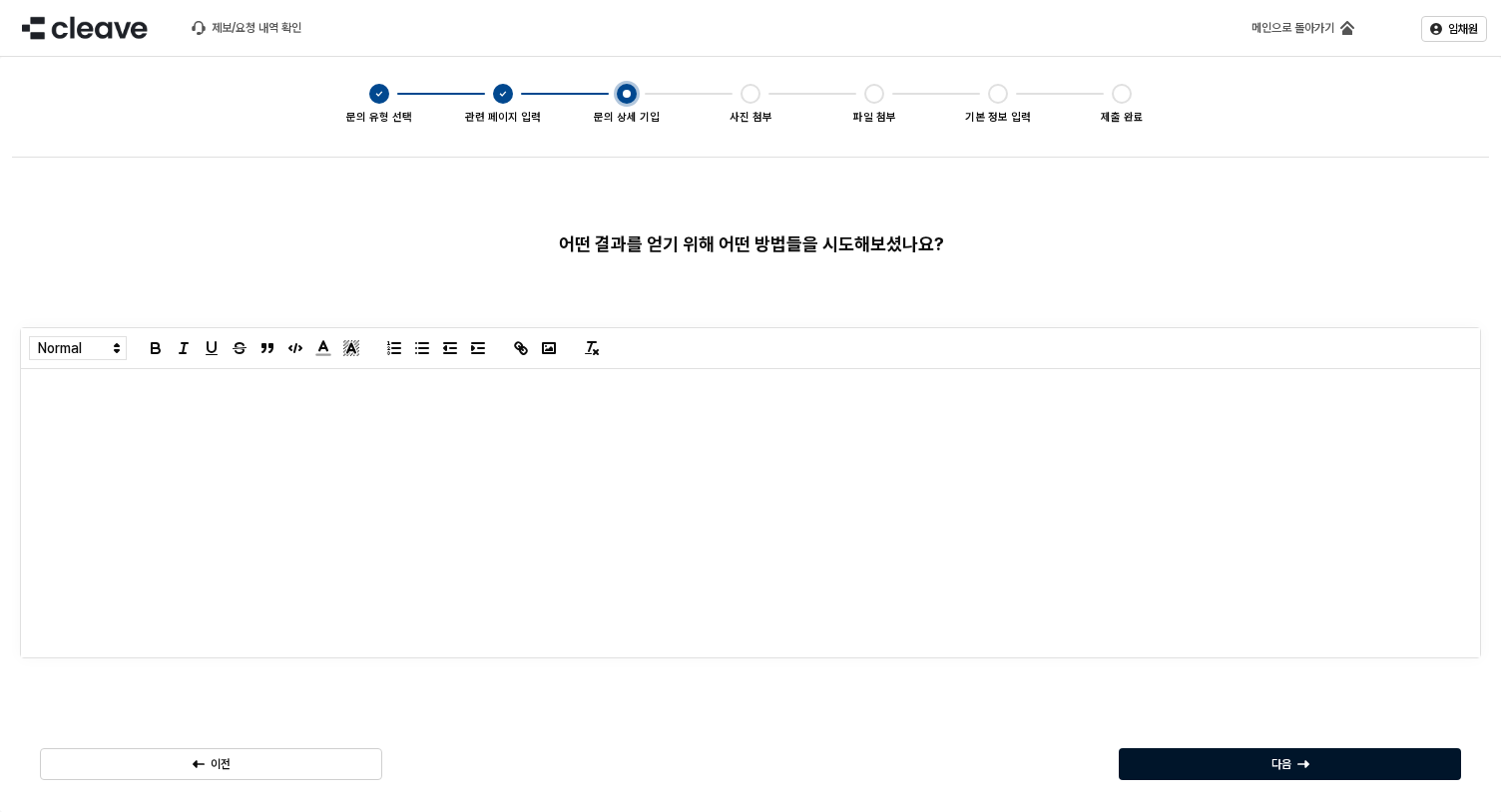 click on "다음" at bounding box center [1289, 764] 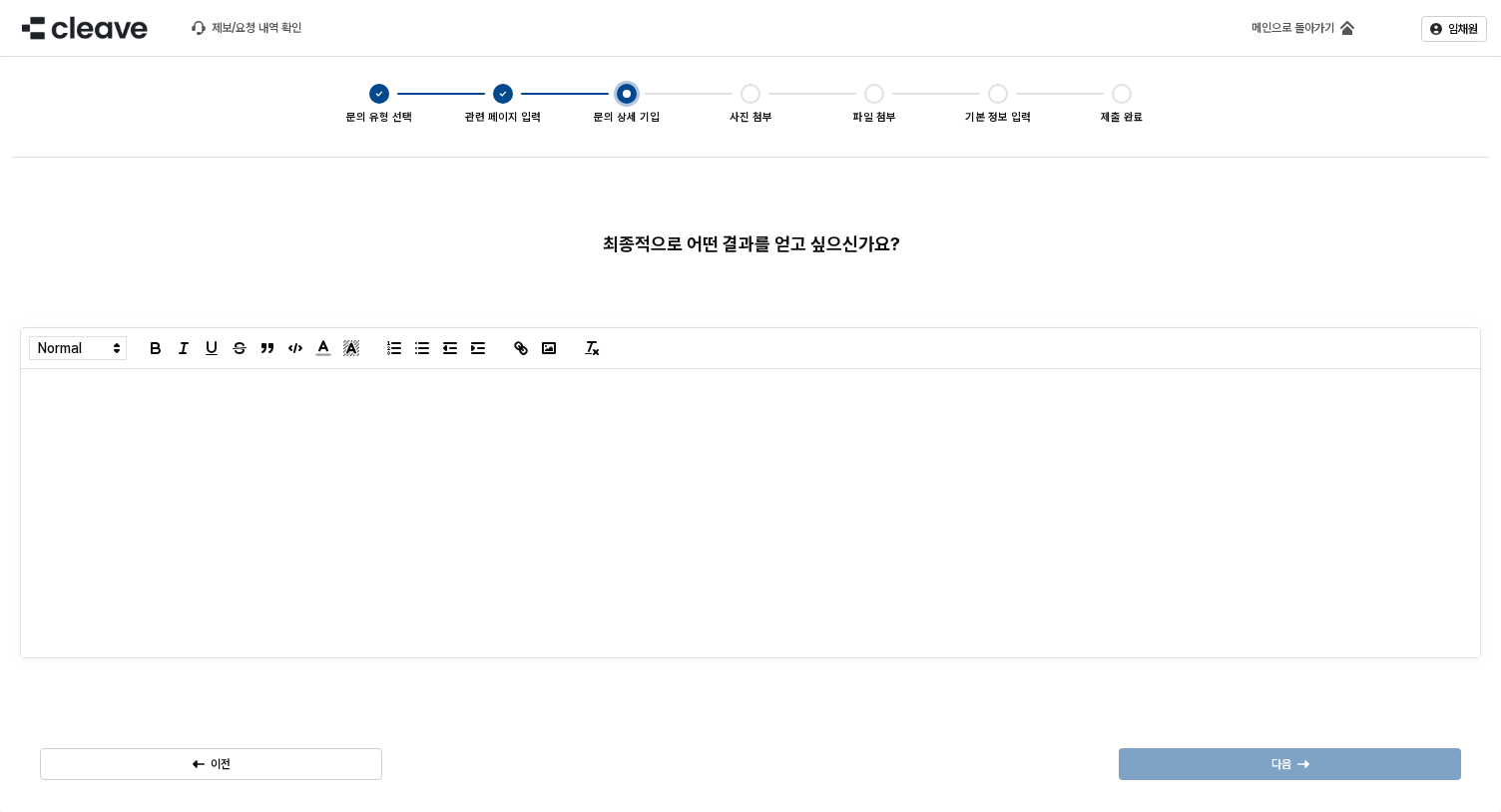 click at bounding box center [750, 513] 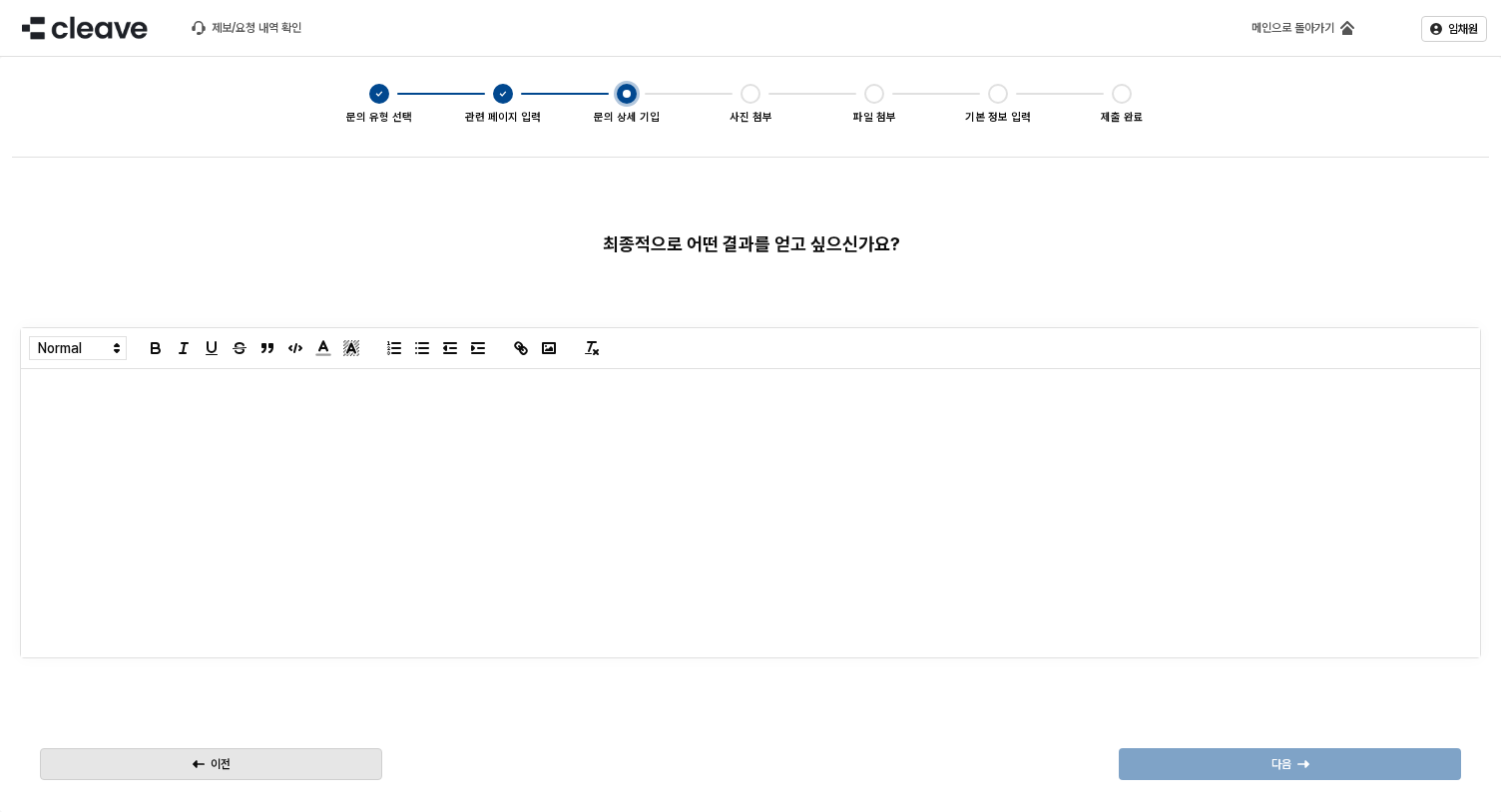 click on "이전" at bounding box center (211, 764) 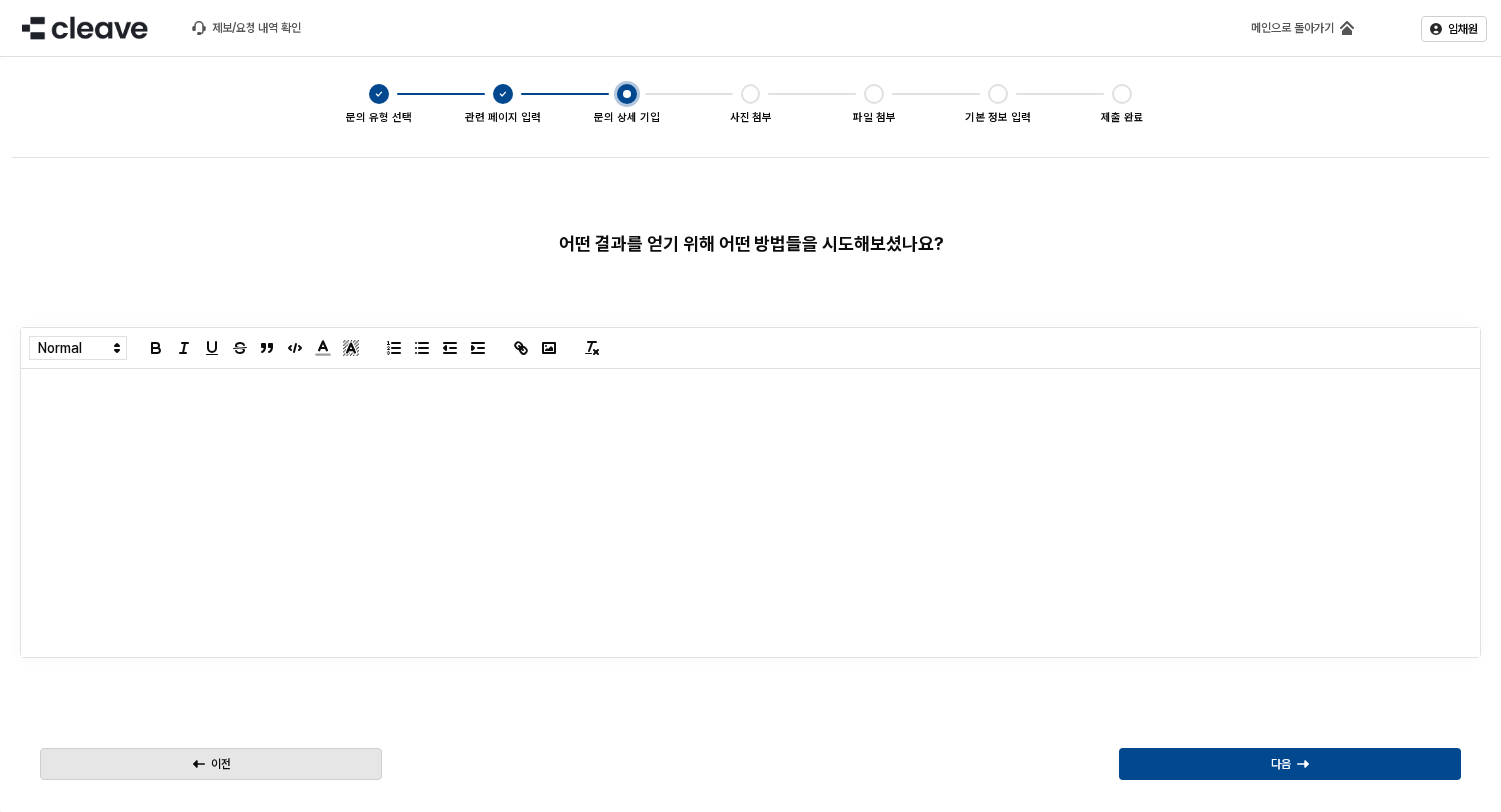 click on "이전" at bounding box center (211, 764) 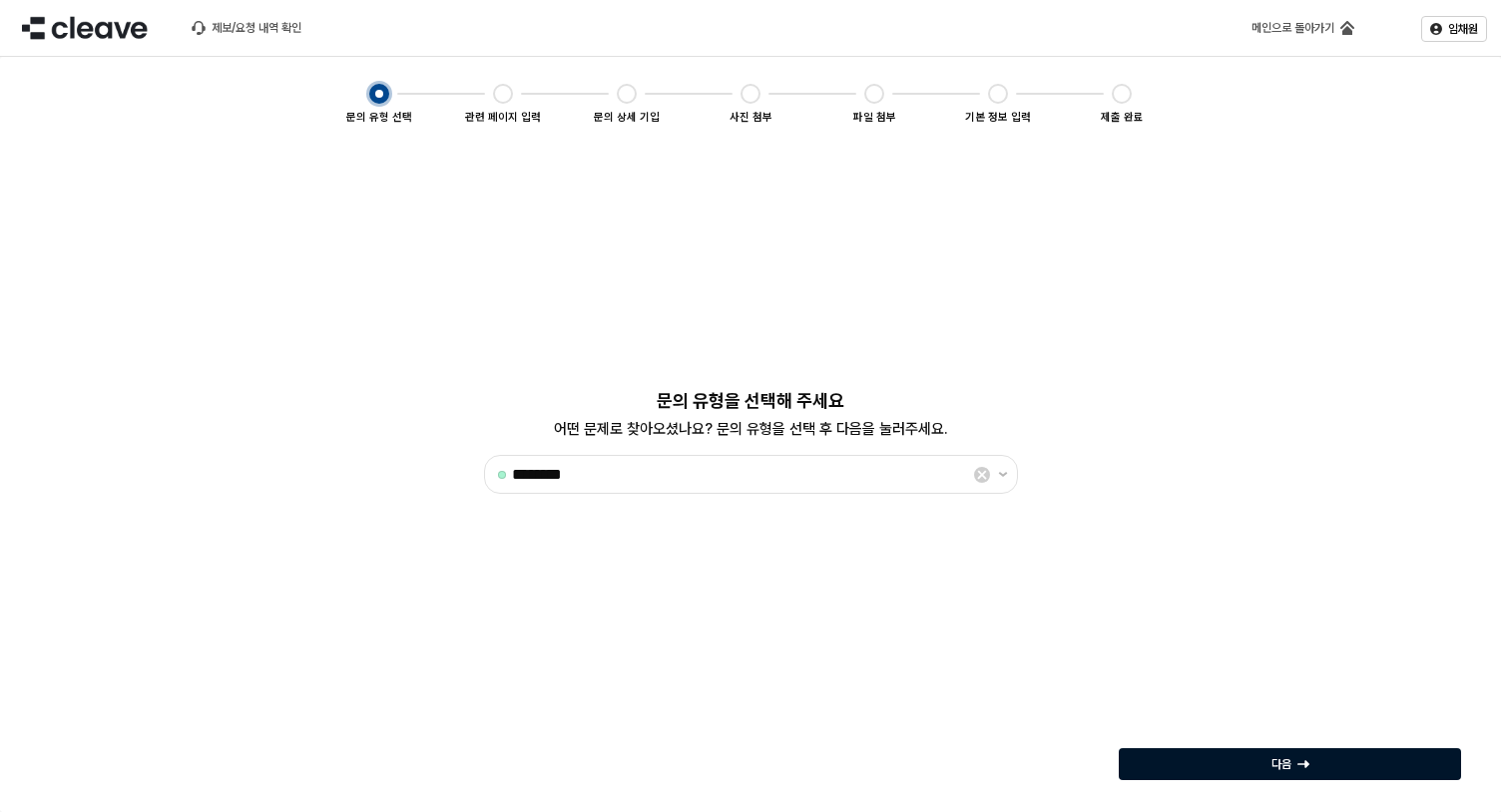 click on "다음" at bounding box center (1289, 764) 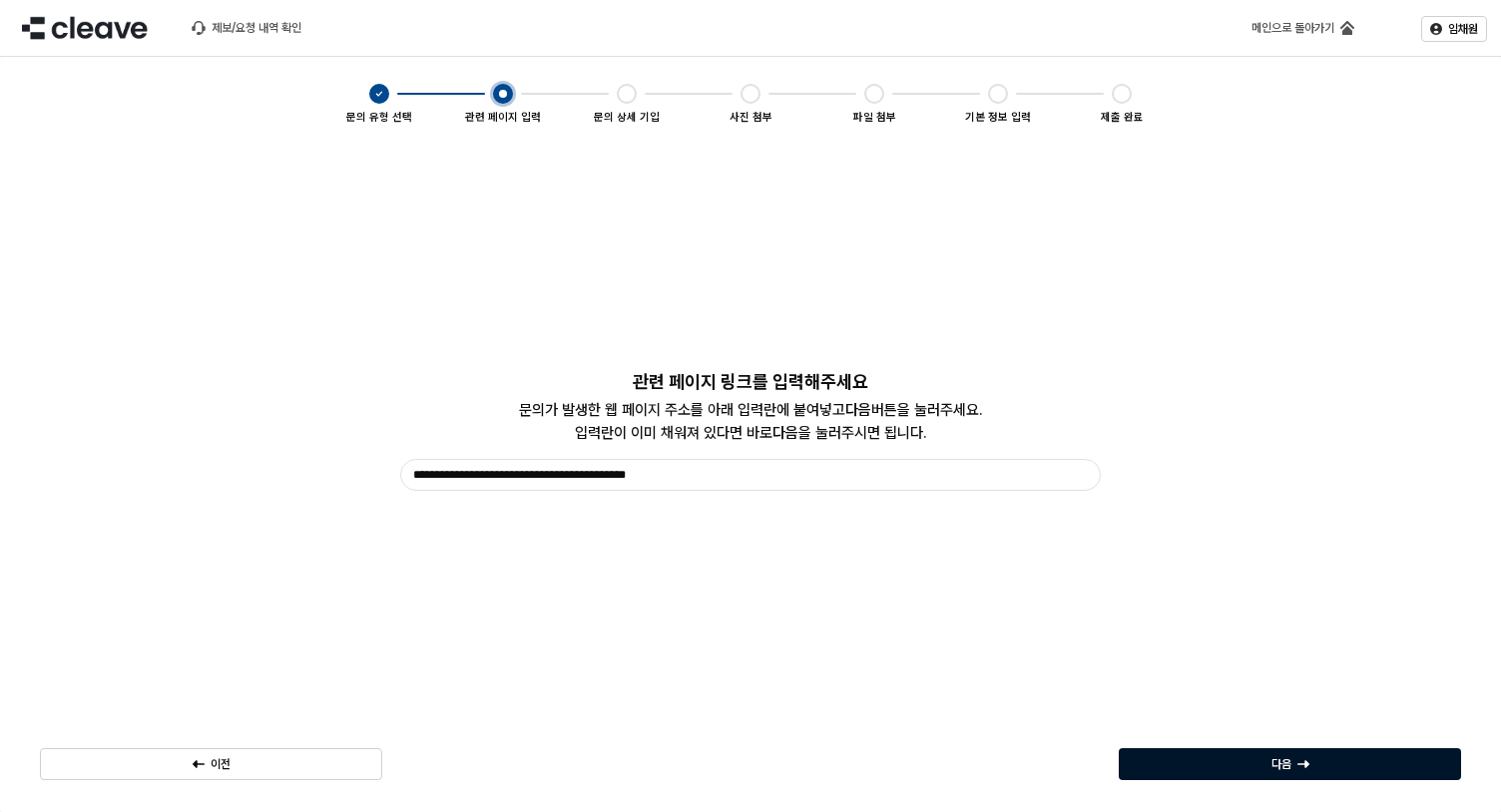 click on "다음" at bounding box center (1289, 764) 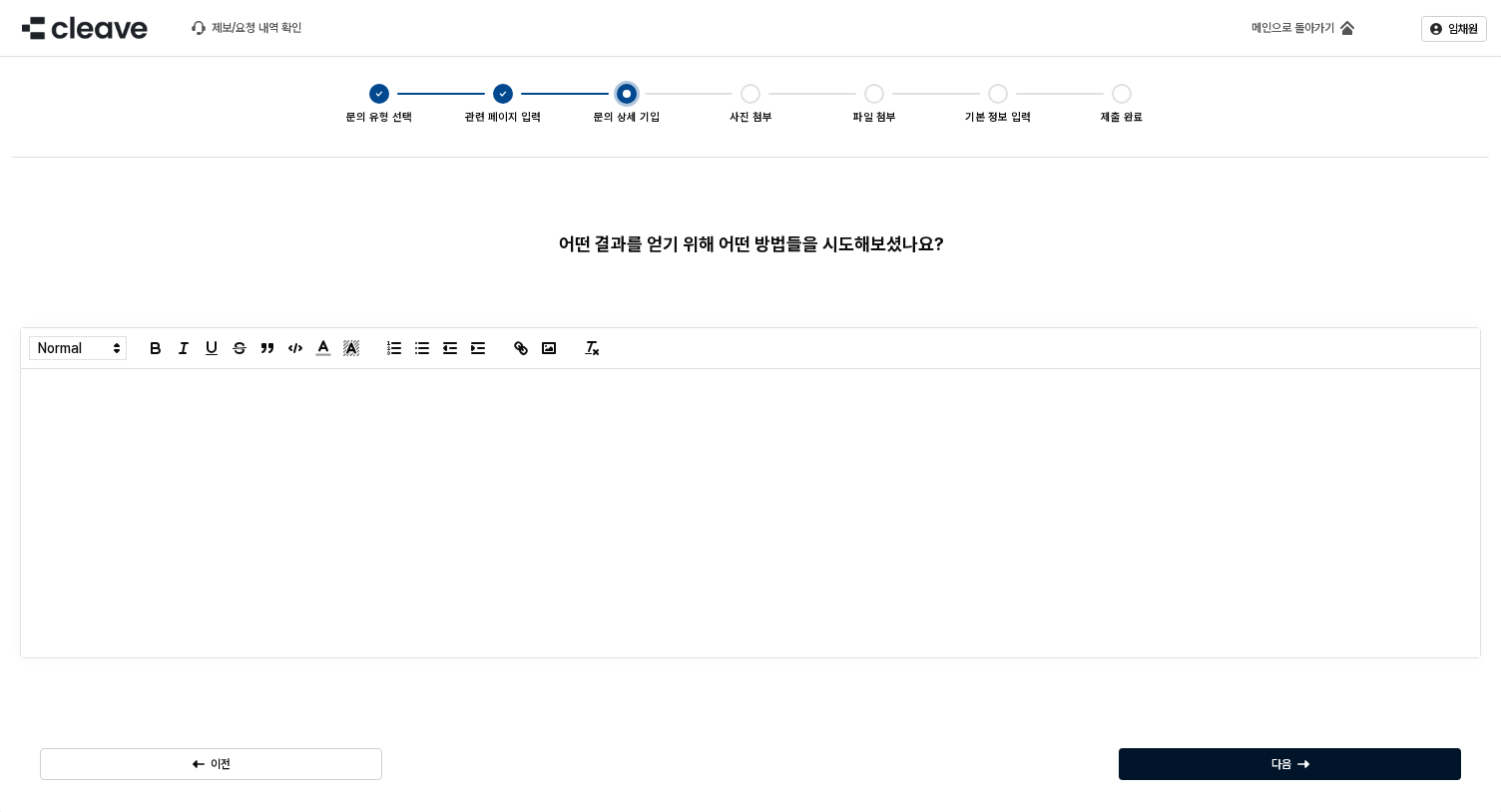 click on "다음" at bounding box center (1289, 764) 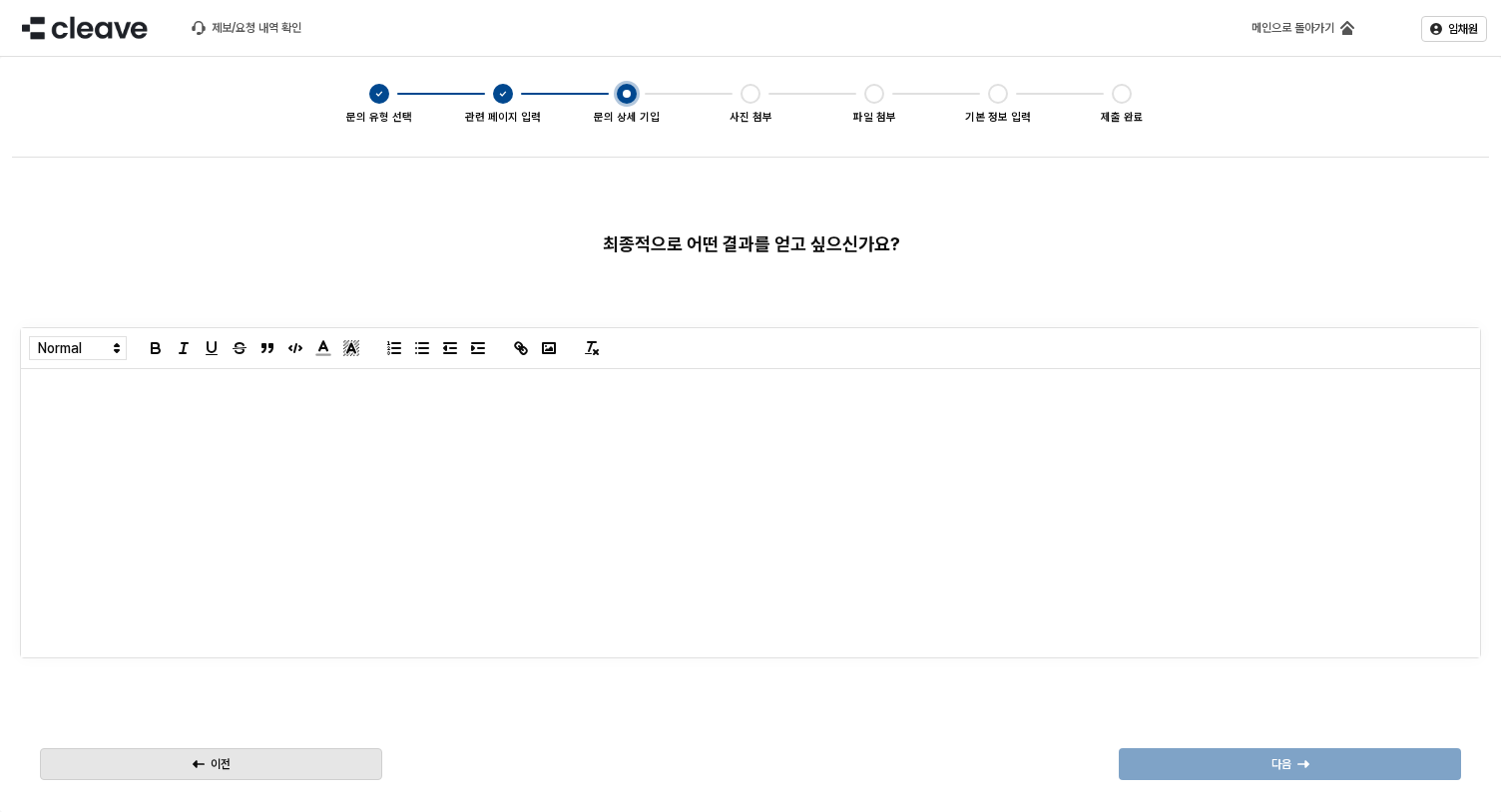 click on "이전" at bounding box center (211, 764) 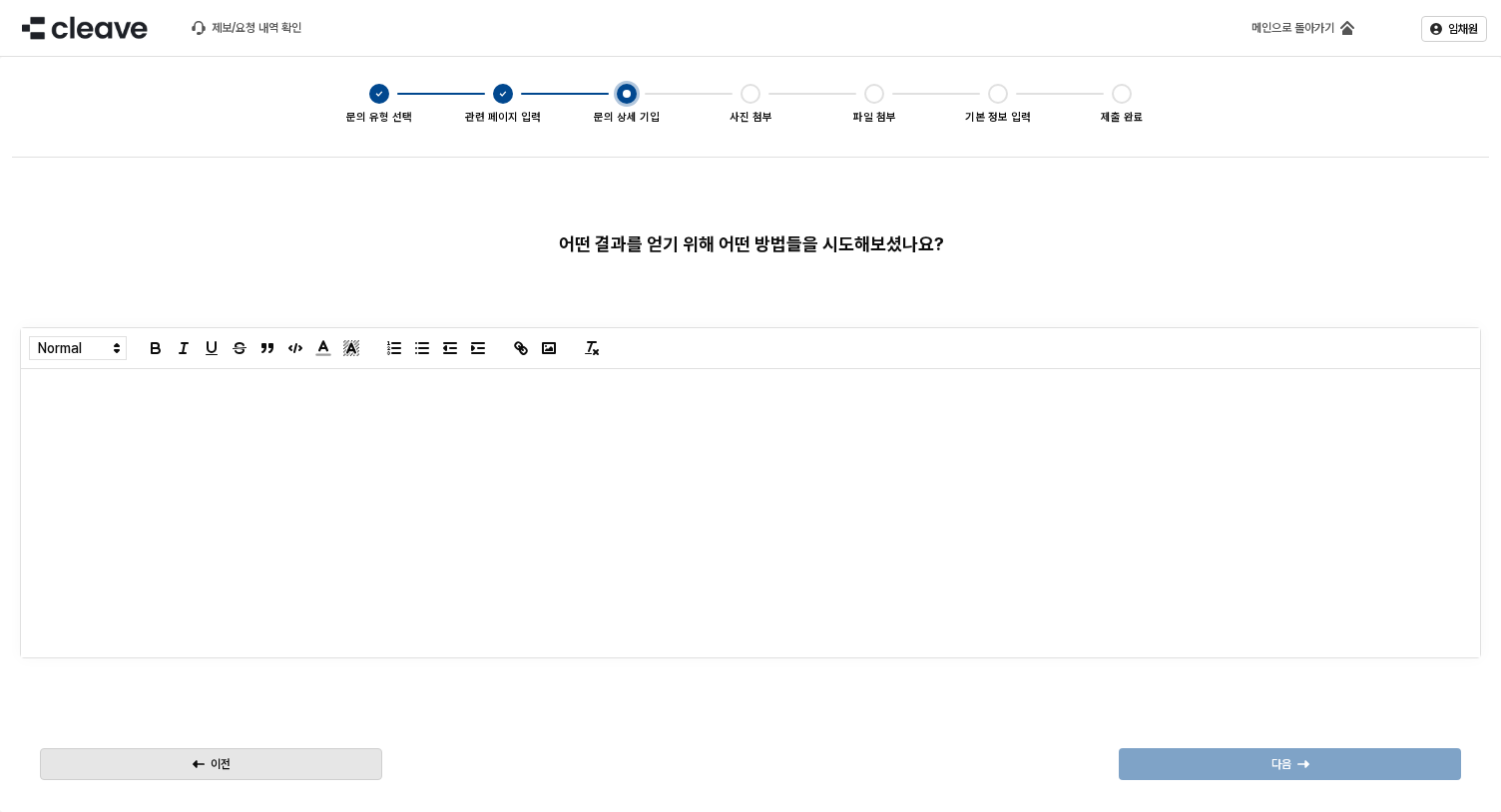 click on "이전" at bounding box center (211, 764) 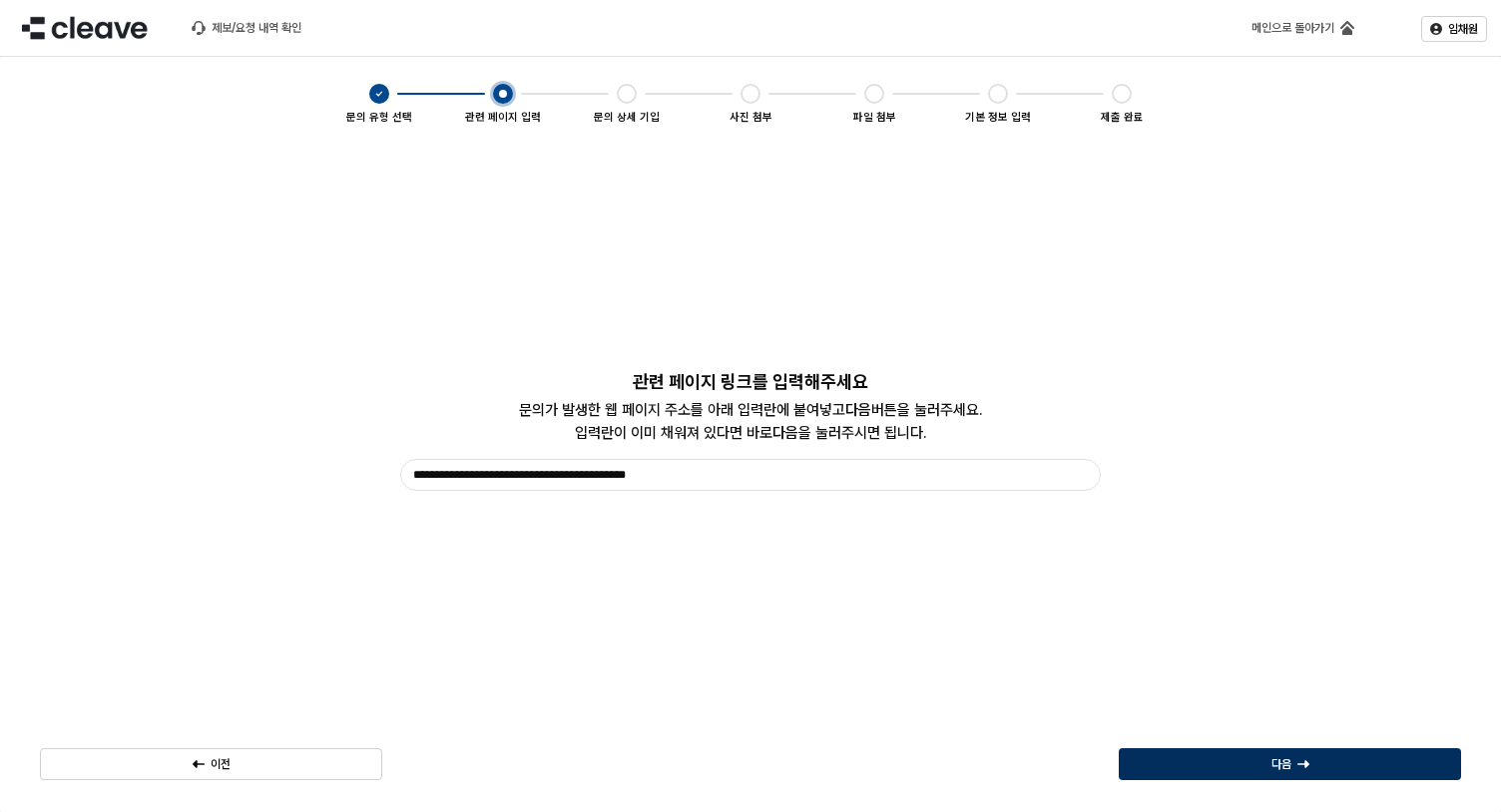 click on "다음" at bounding box center [1289, 764] 